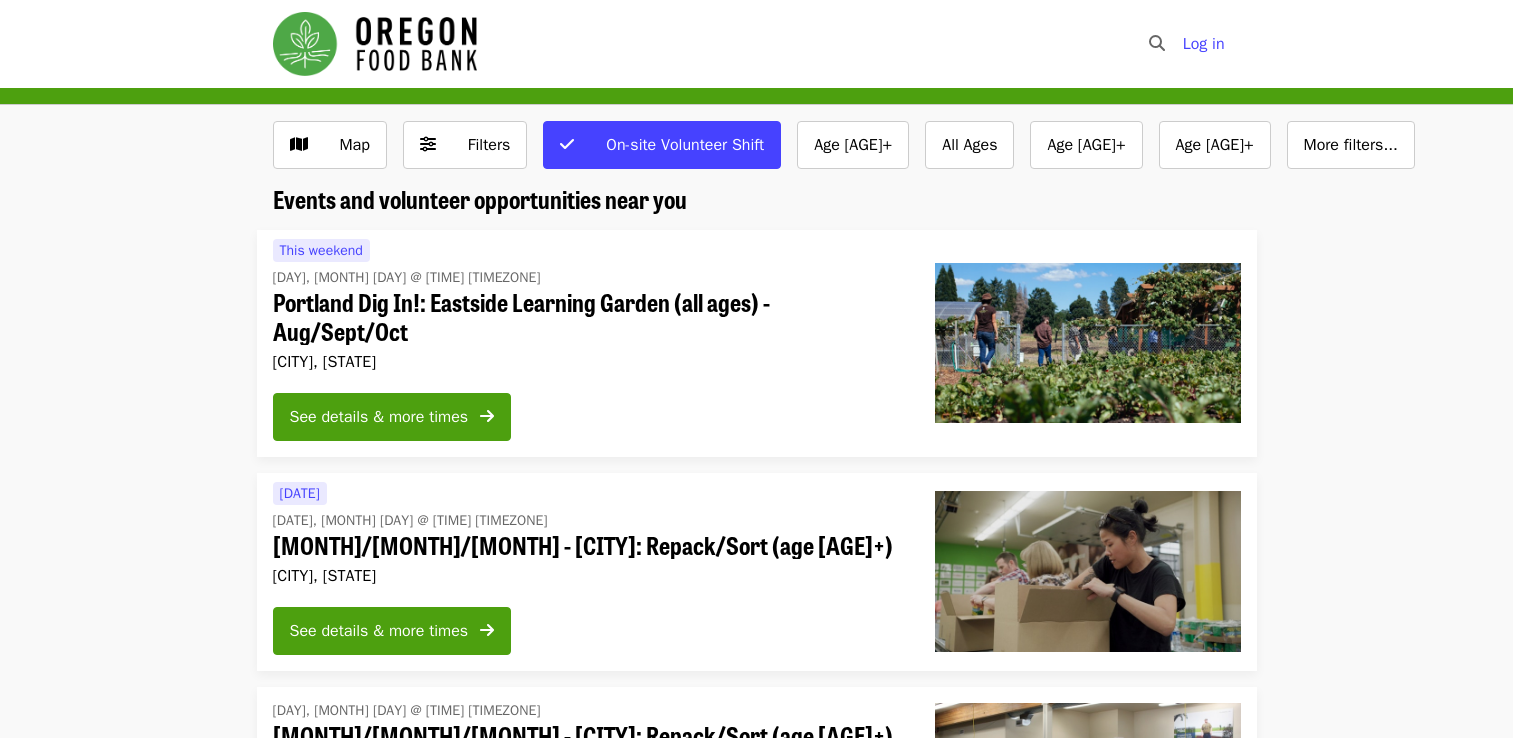 scroll, scrollTop: 0, scrollLeft: 0, axis: both 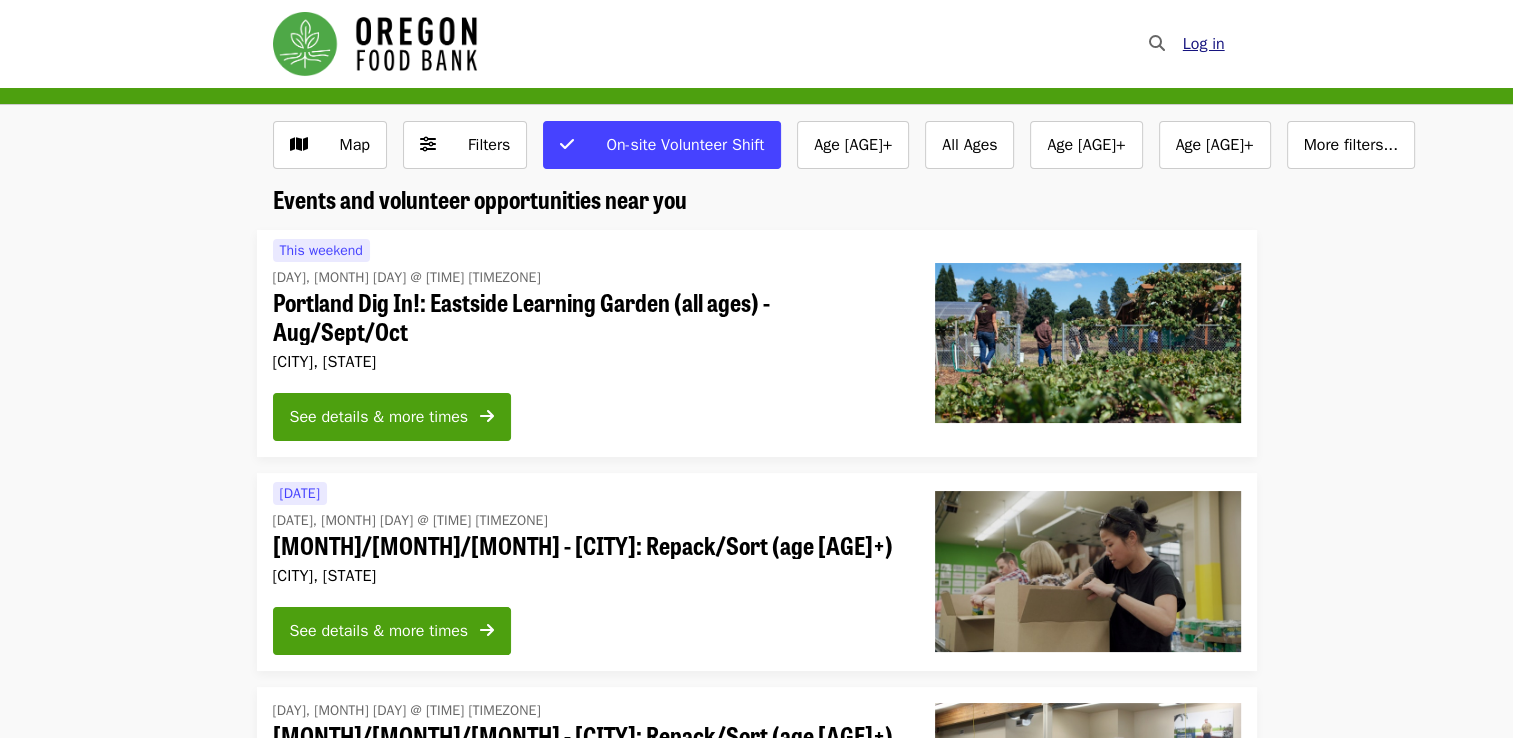 click on "Log in" at bounding box center [1204, 44] 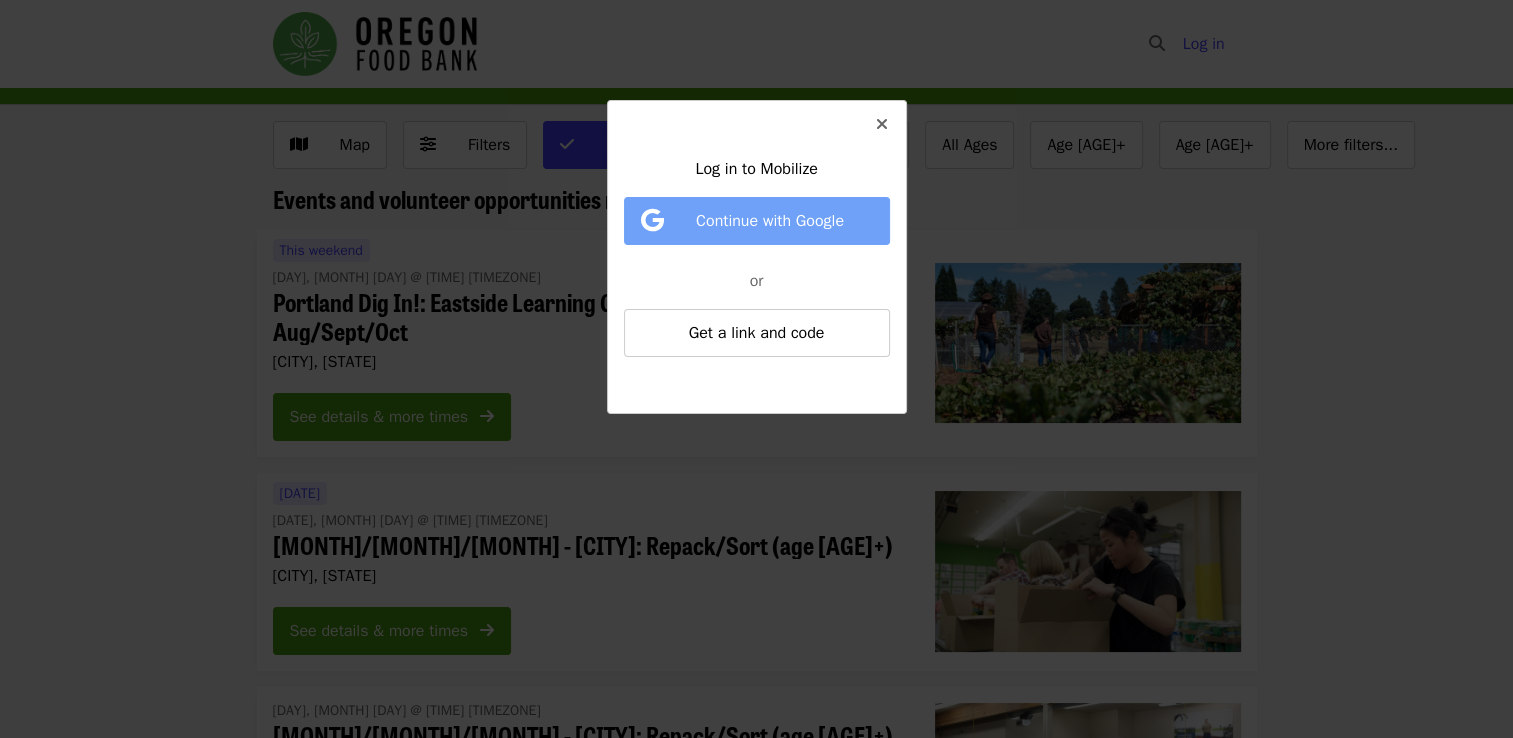 click on "Continue with Google" at bounding box center (760, 221) 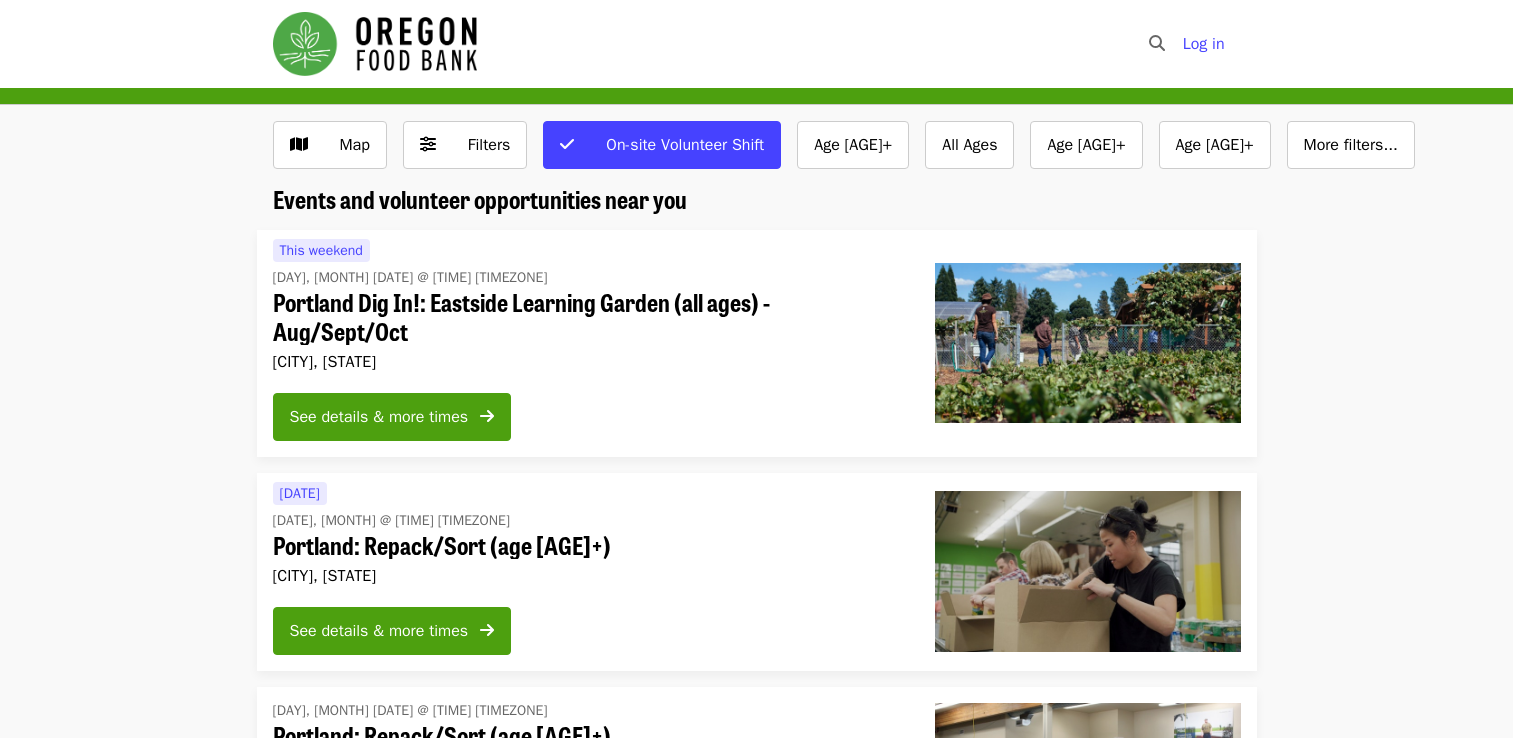 scroll, scrollTop: 0, scrollLeft: 0, axis: both 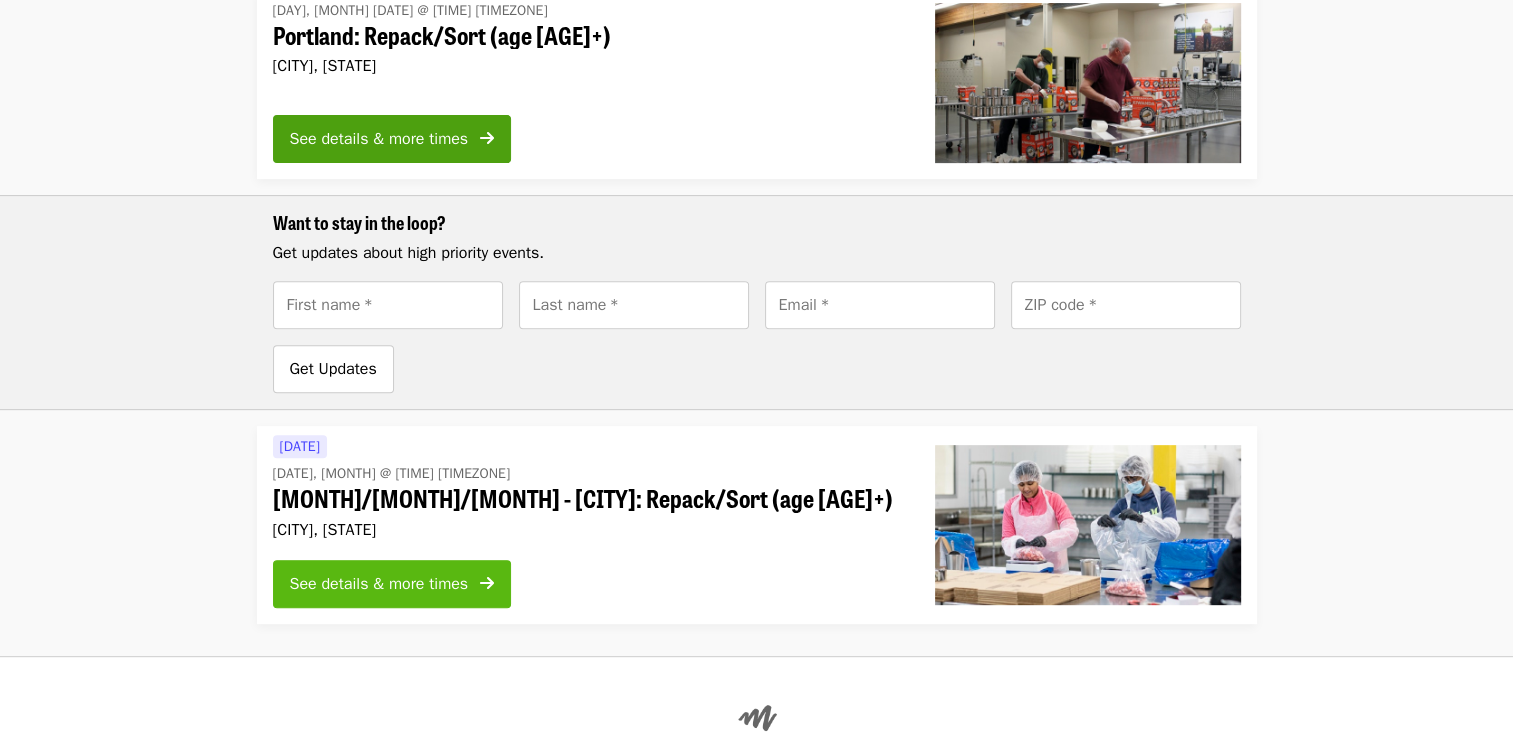 click on "See details & more times" at bounding box center (379, 584) 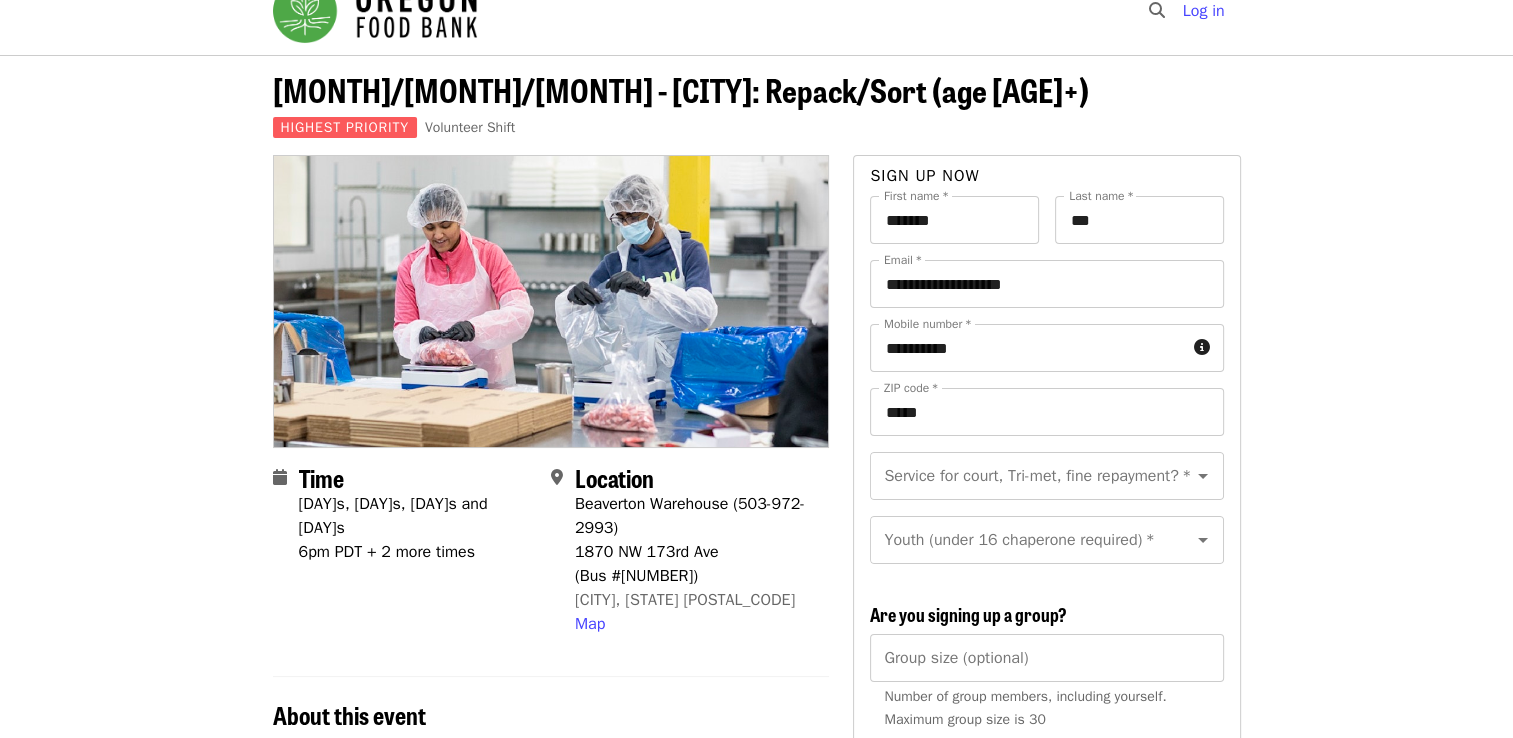scroll, scrollTop: 0, scrollLeft: 0, axis: both 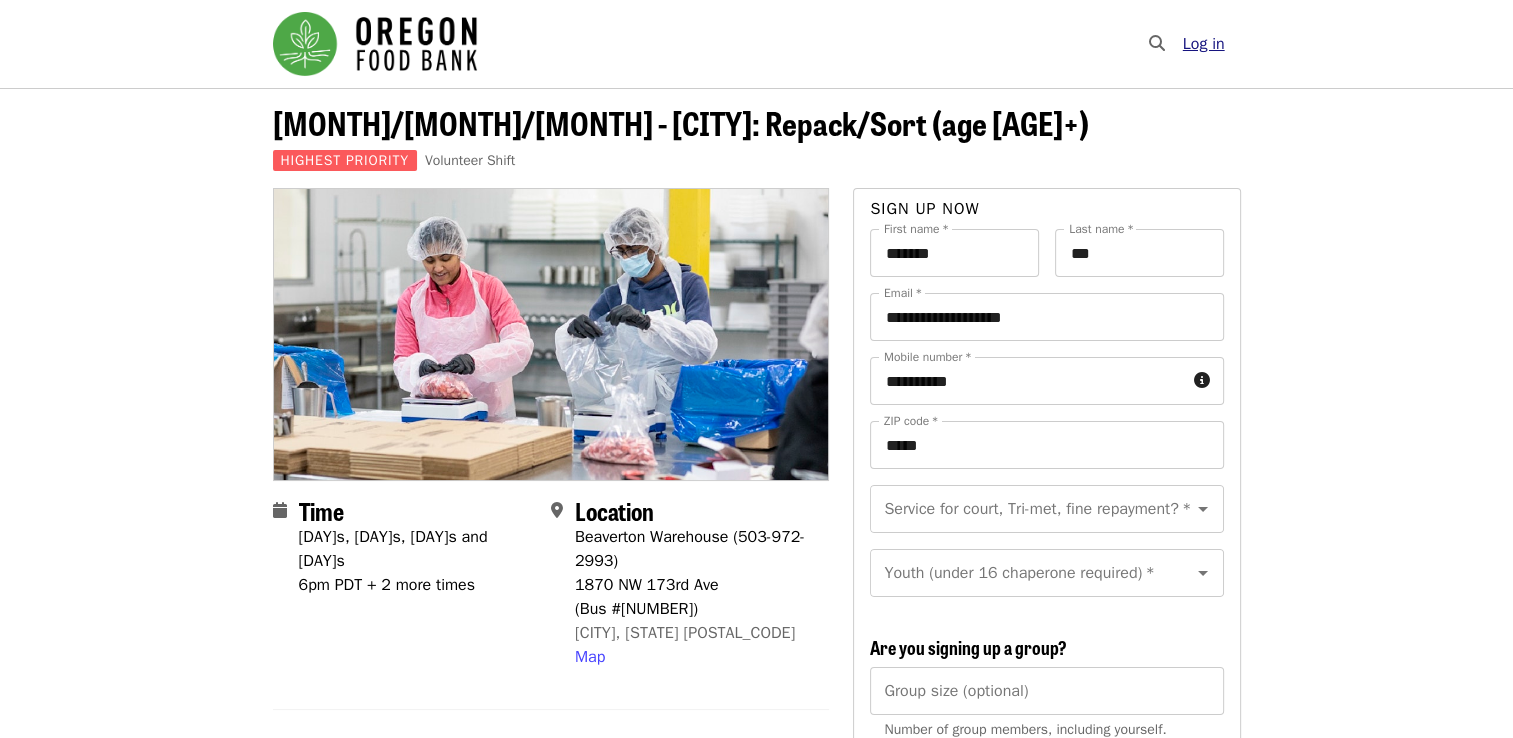 click on "Log in" at bounding box center (1204, 44) 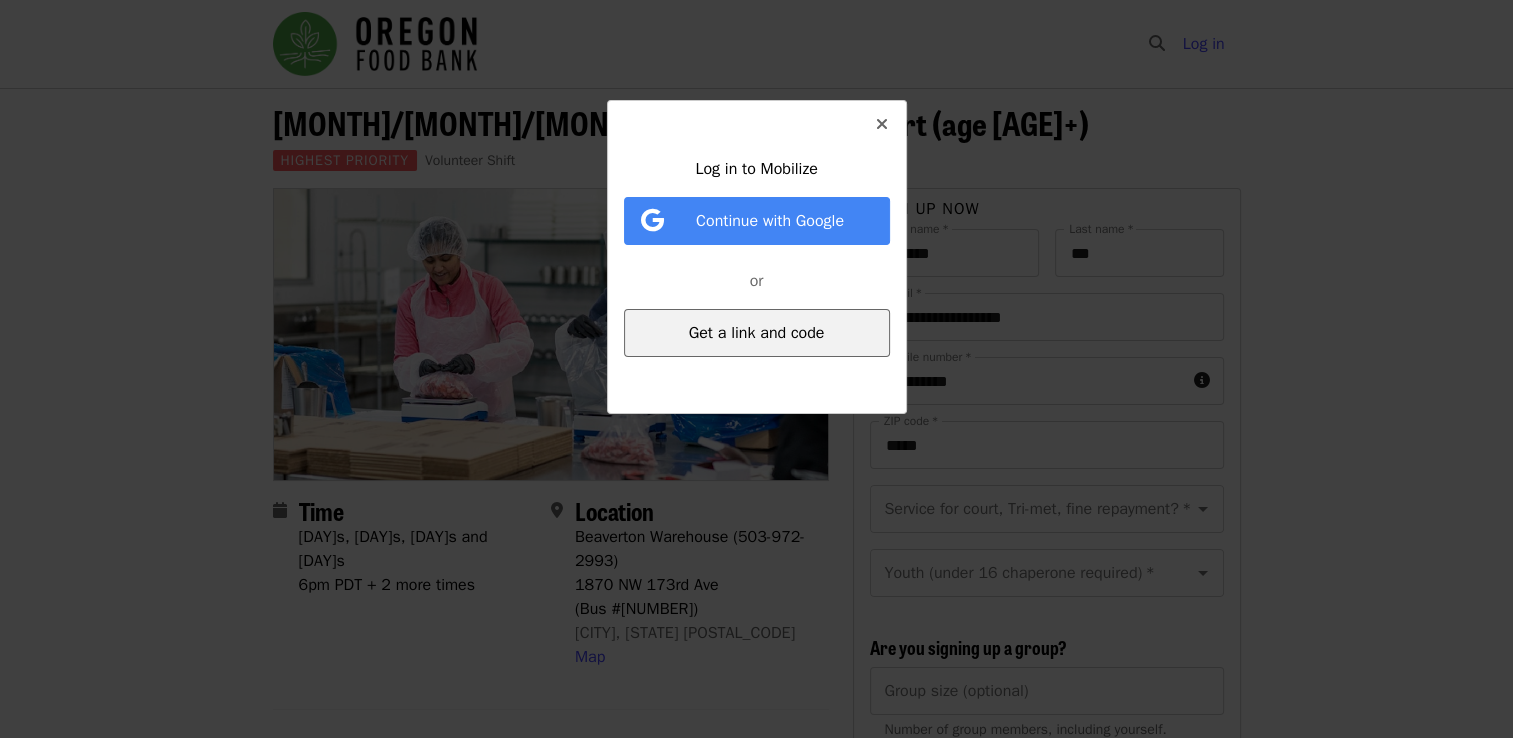 click on "Get a link and code" at bounding box center [757, 333] 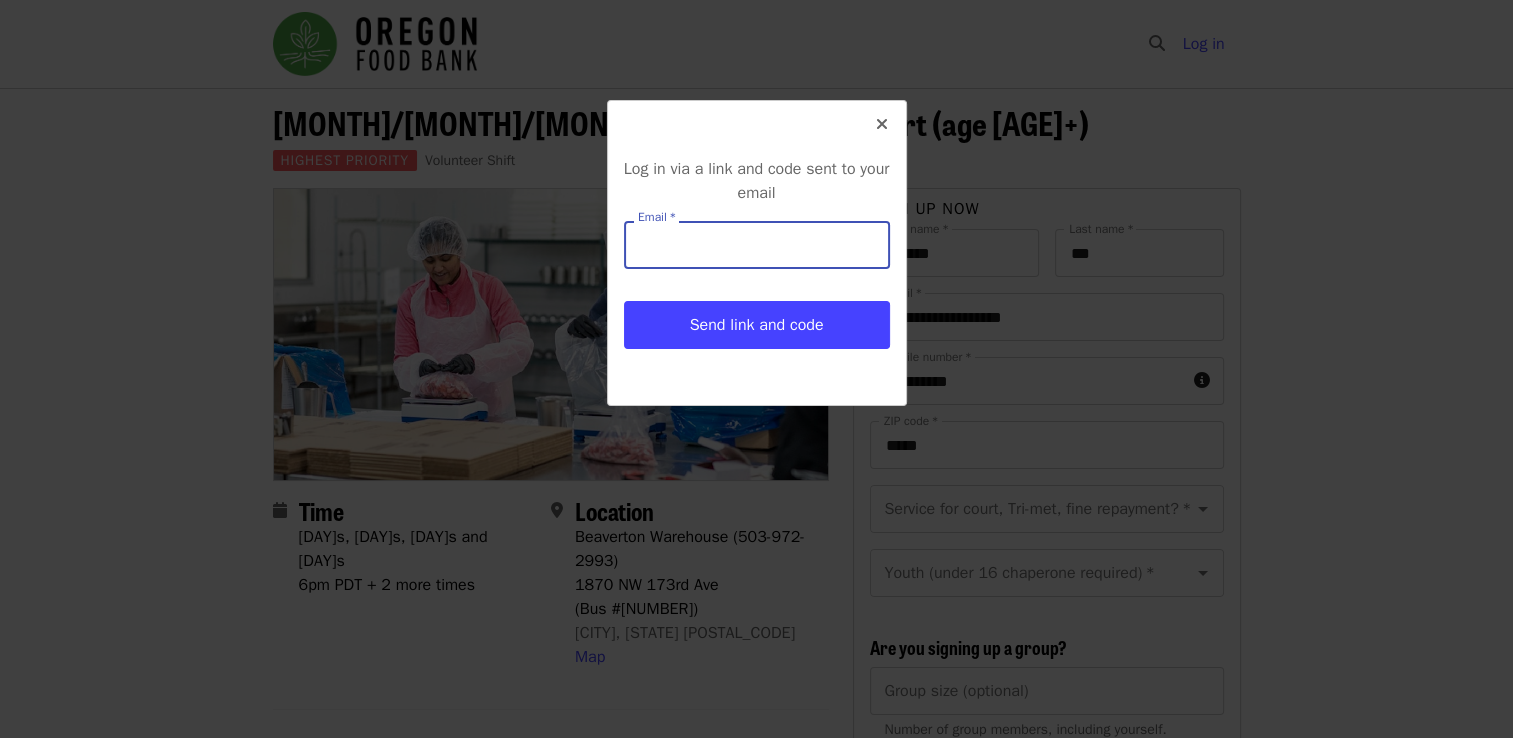 click on "Email   *" at bounding box center (757, 245) 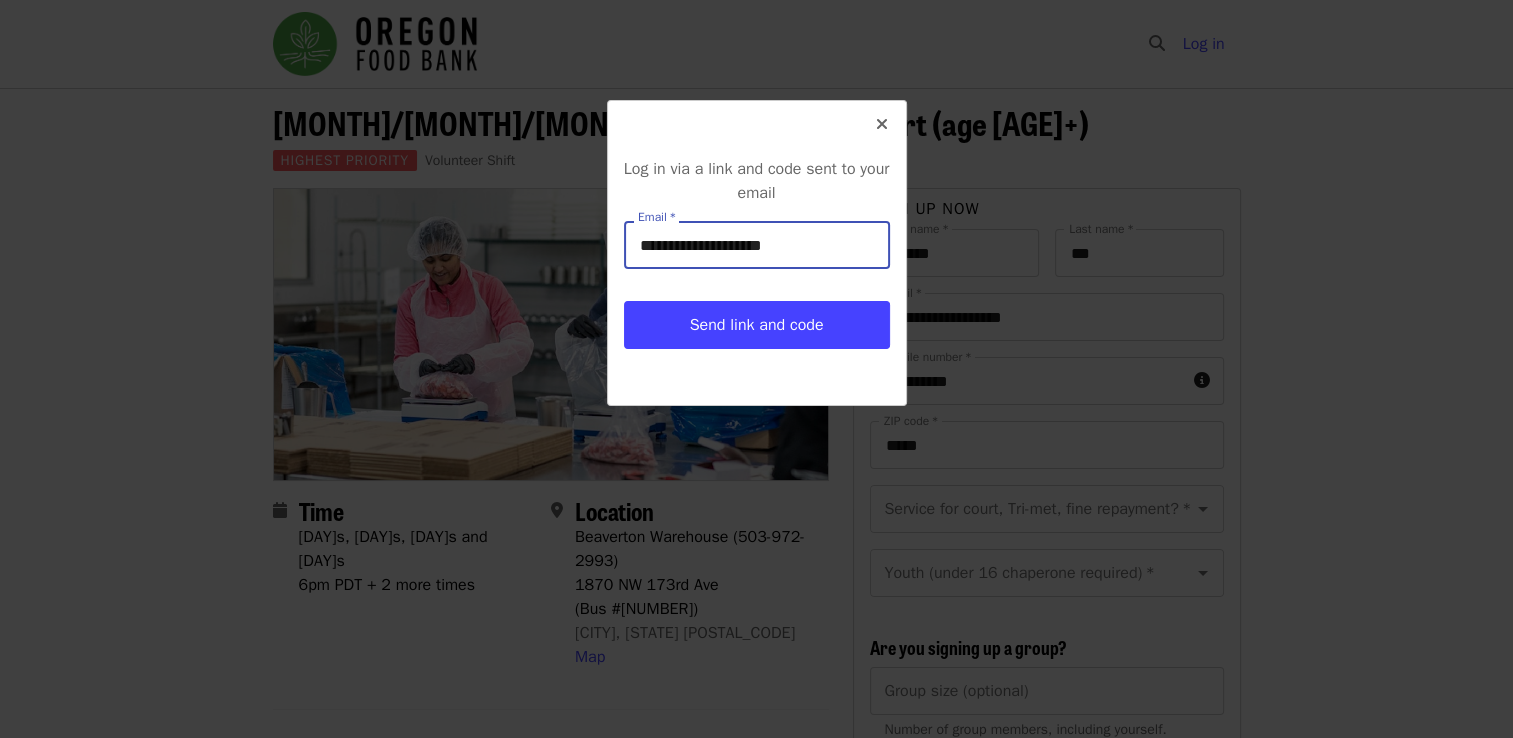 type on "**********" 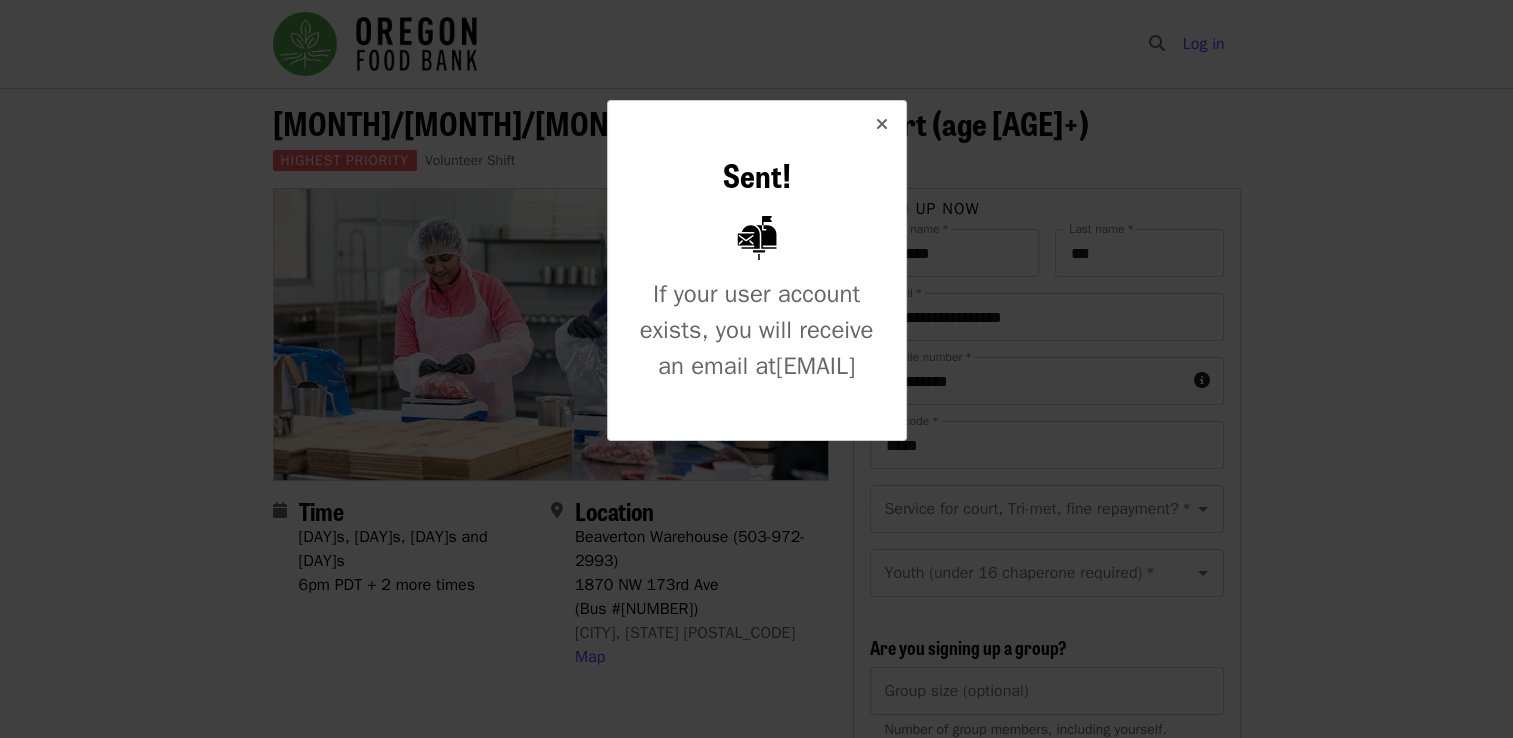 click at bounding box center [882, 125] 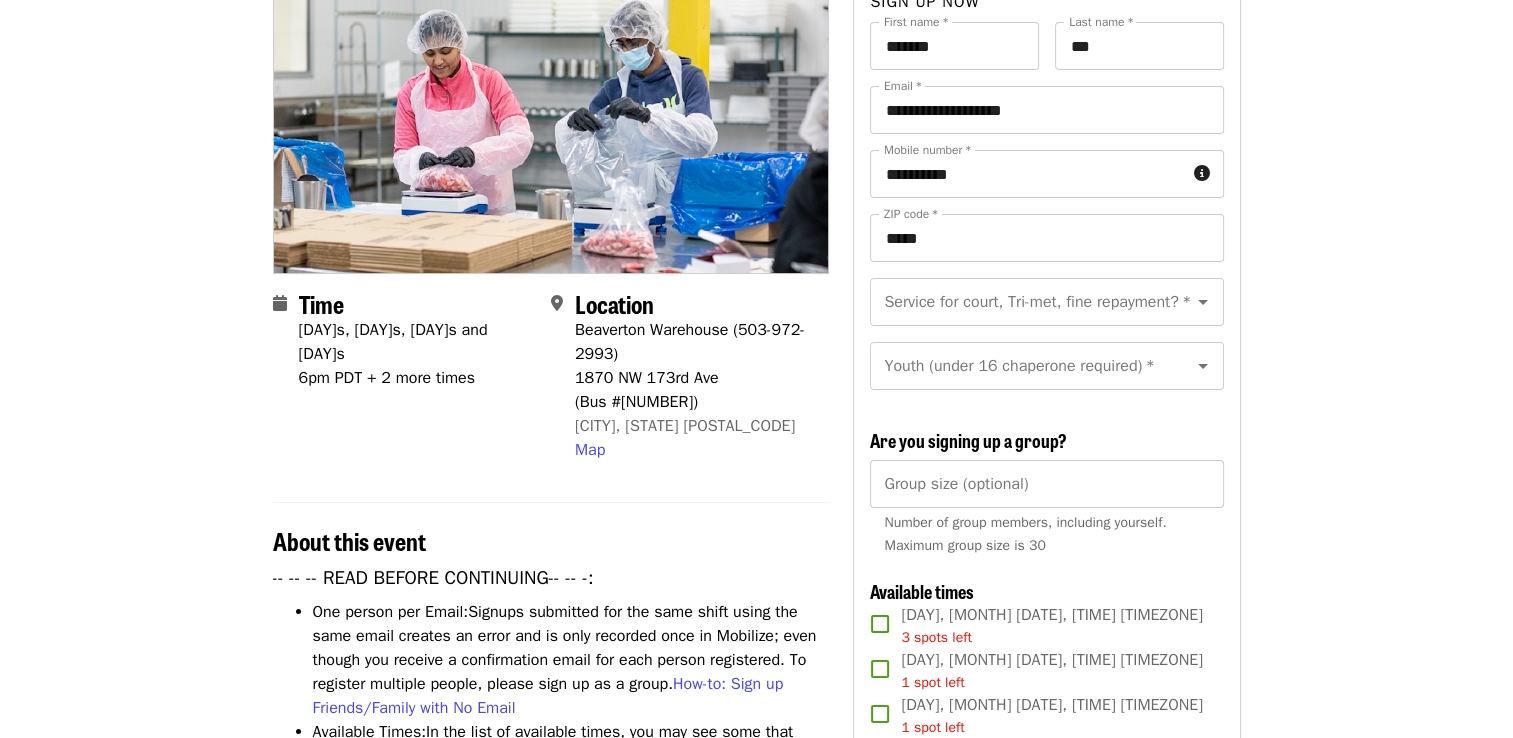 scroll, scrollTop: 400, scrollLeft: 0, axis: vertical 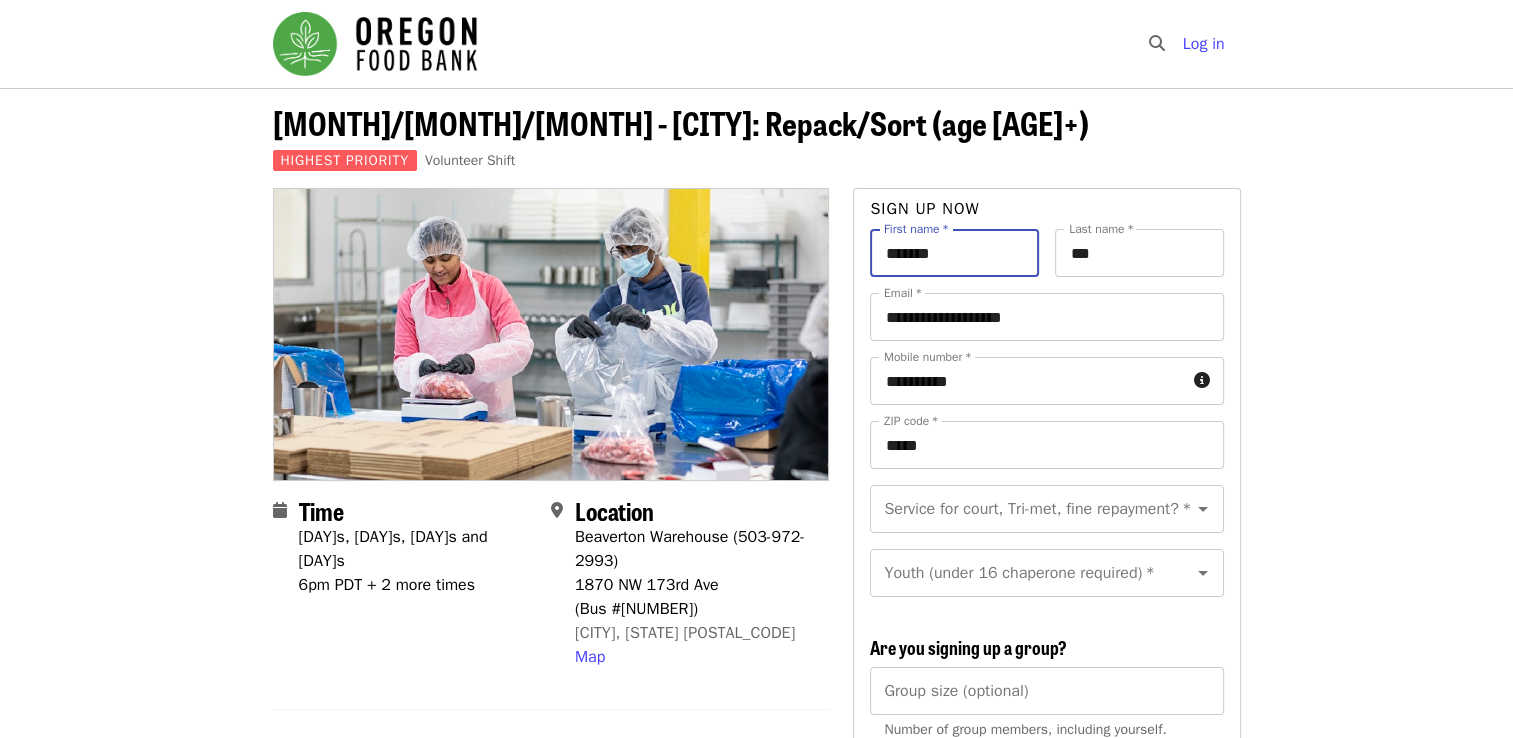 drag, startPoint x: 982, startPoint y: 247, endPoint x: 848, endPoint y: 259, distance: 134.53624 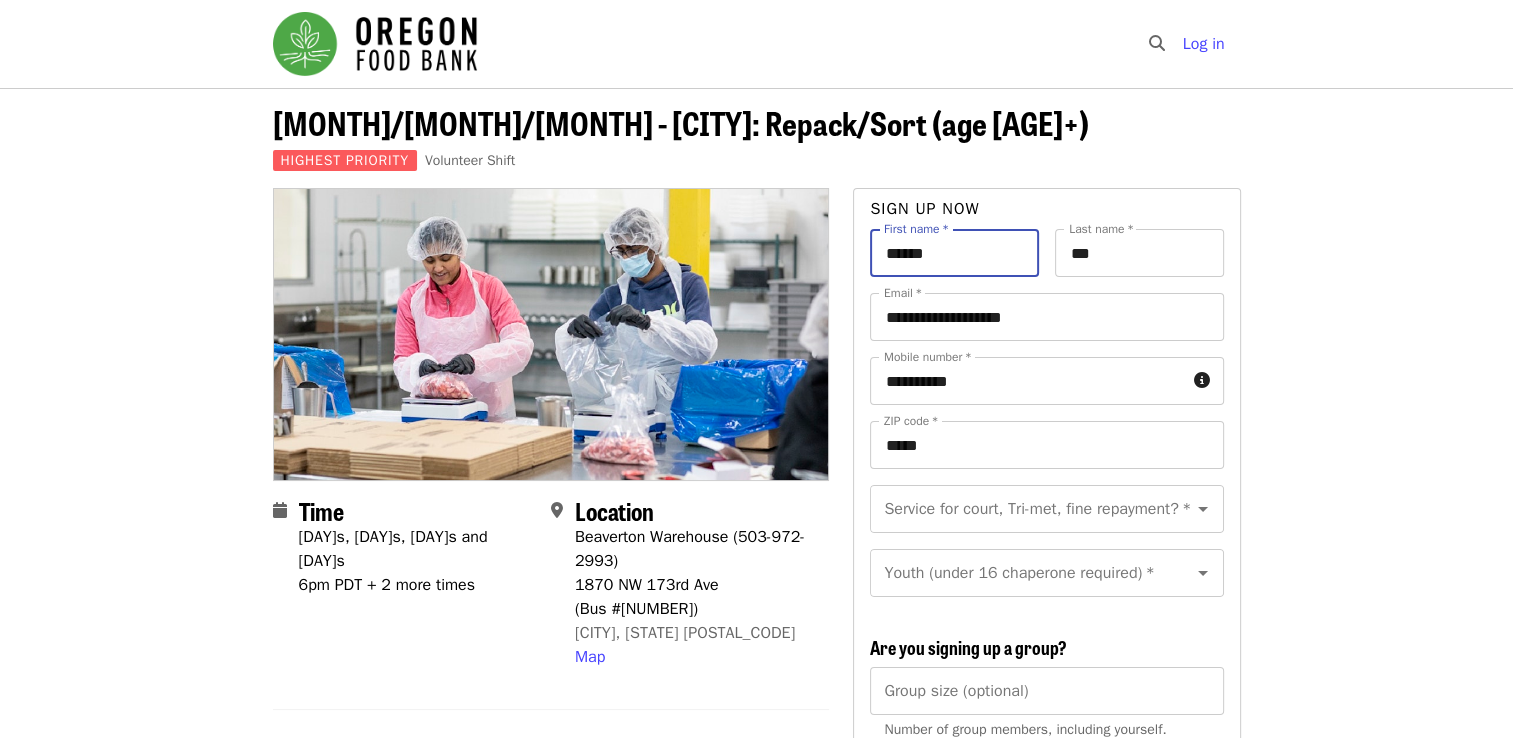 type on "******" 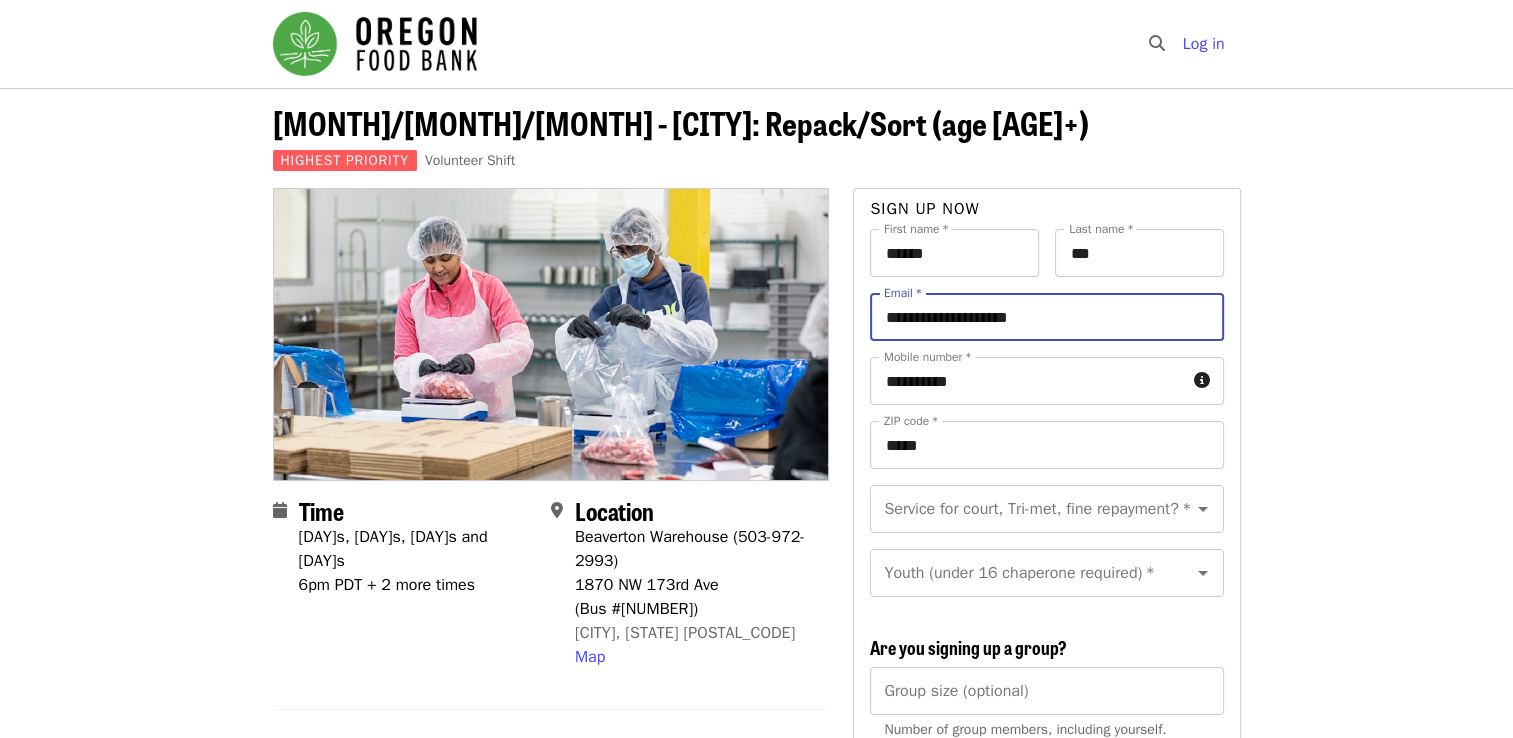 type on "**********" 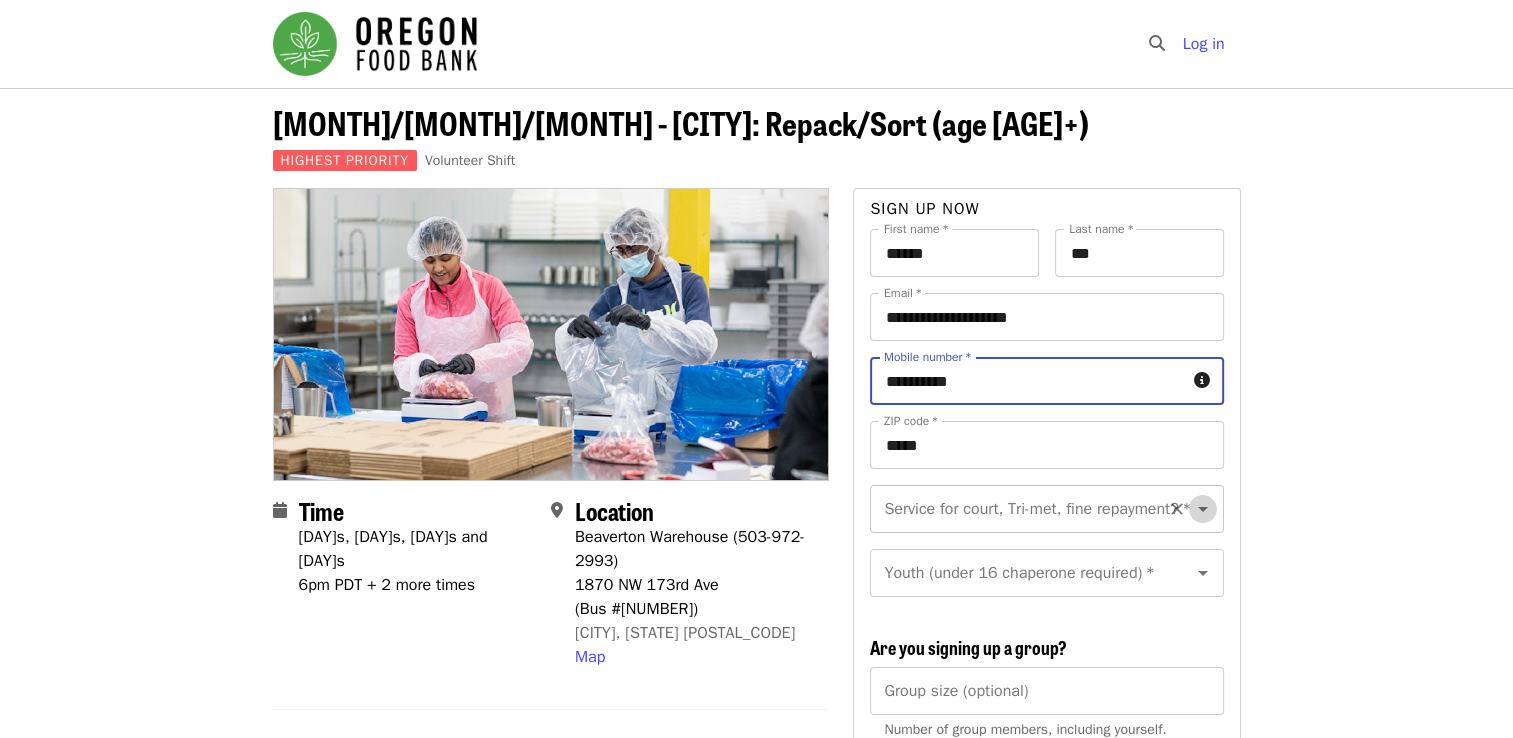 click 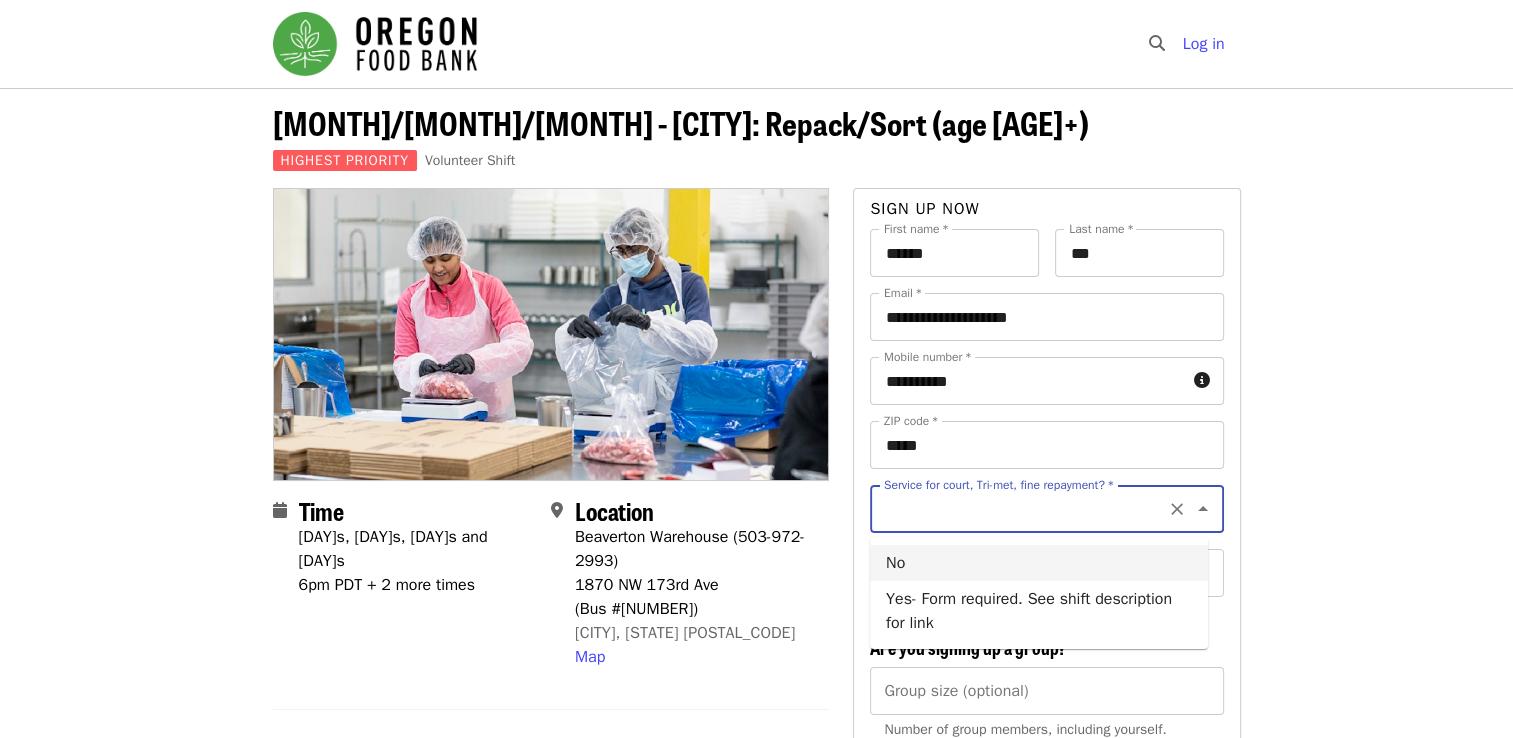 click on "No" at bounding box center [1039, 563] 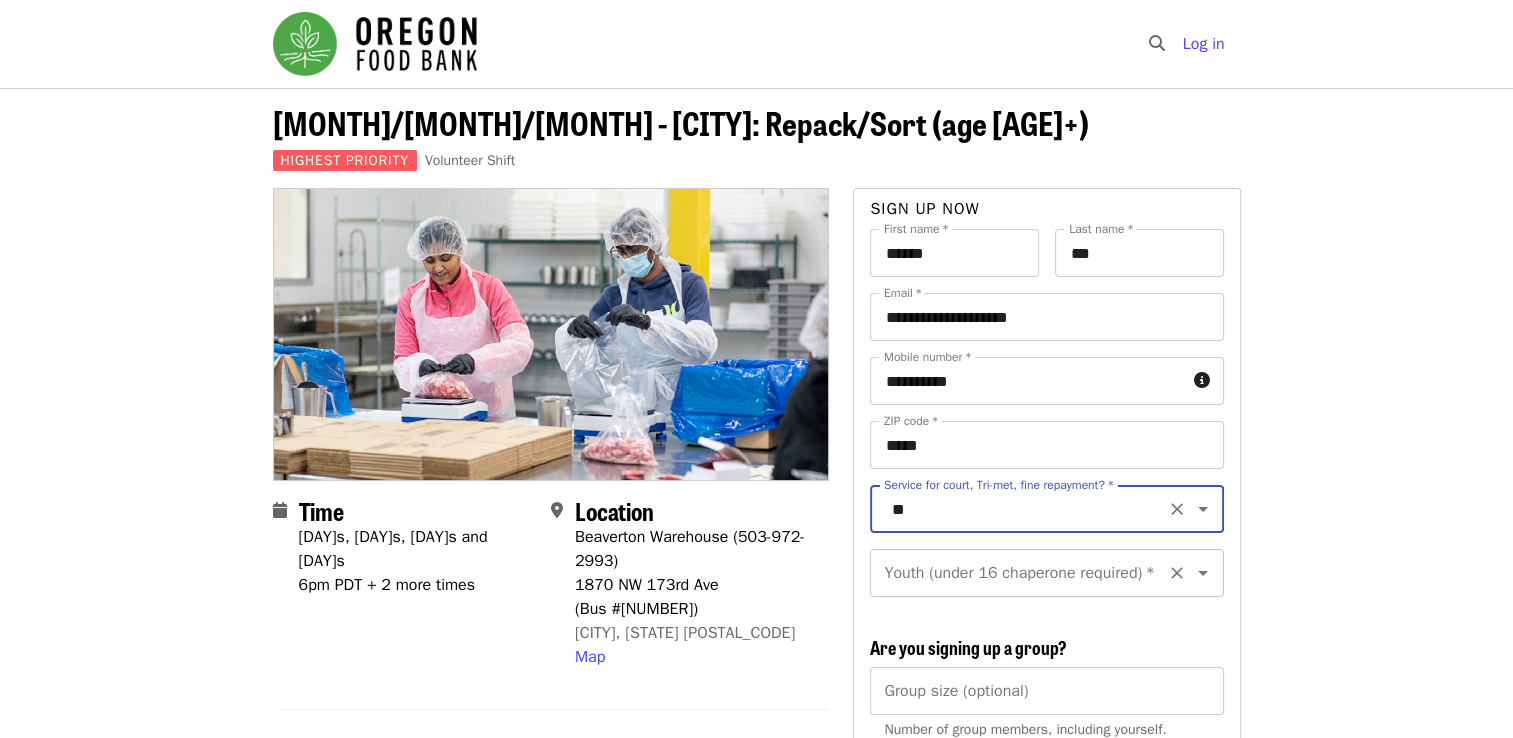 click 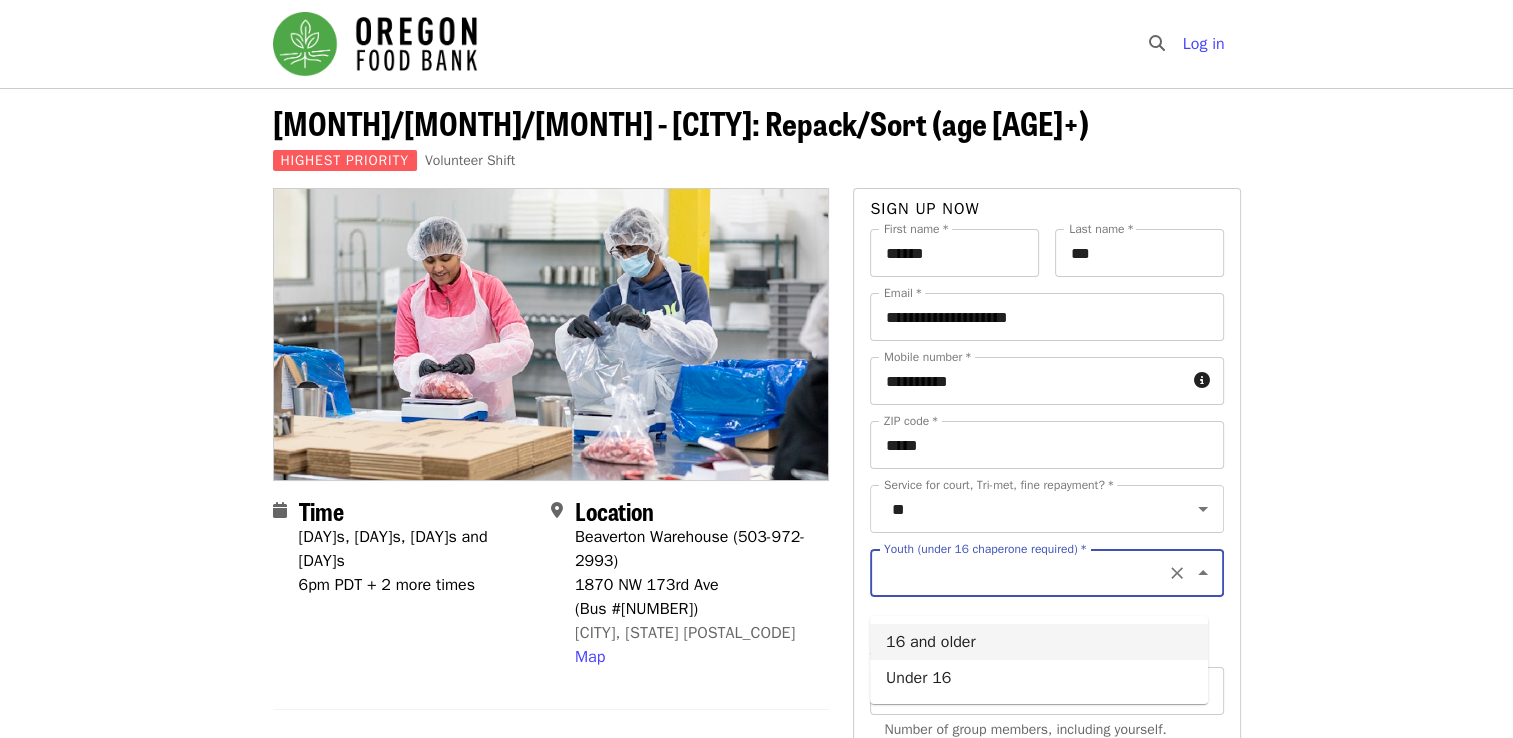 click on "16 and older" at bounding box center (1039, 642) 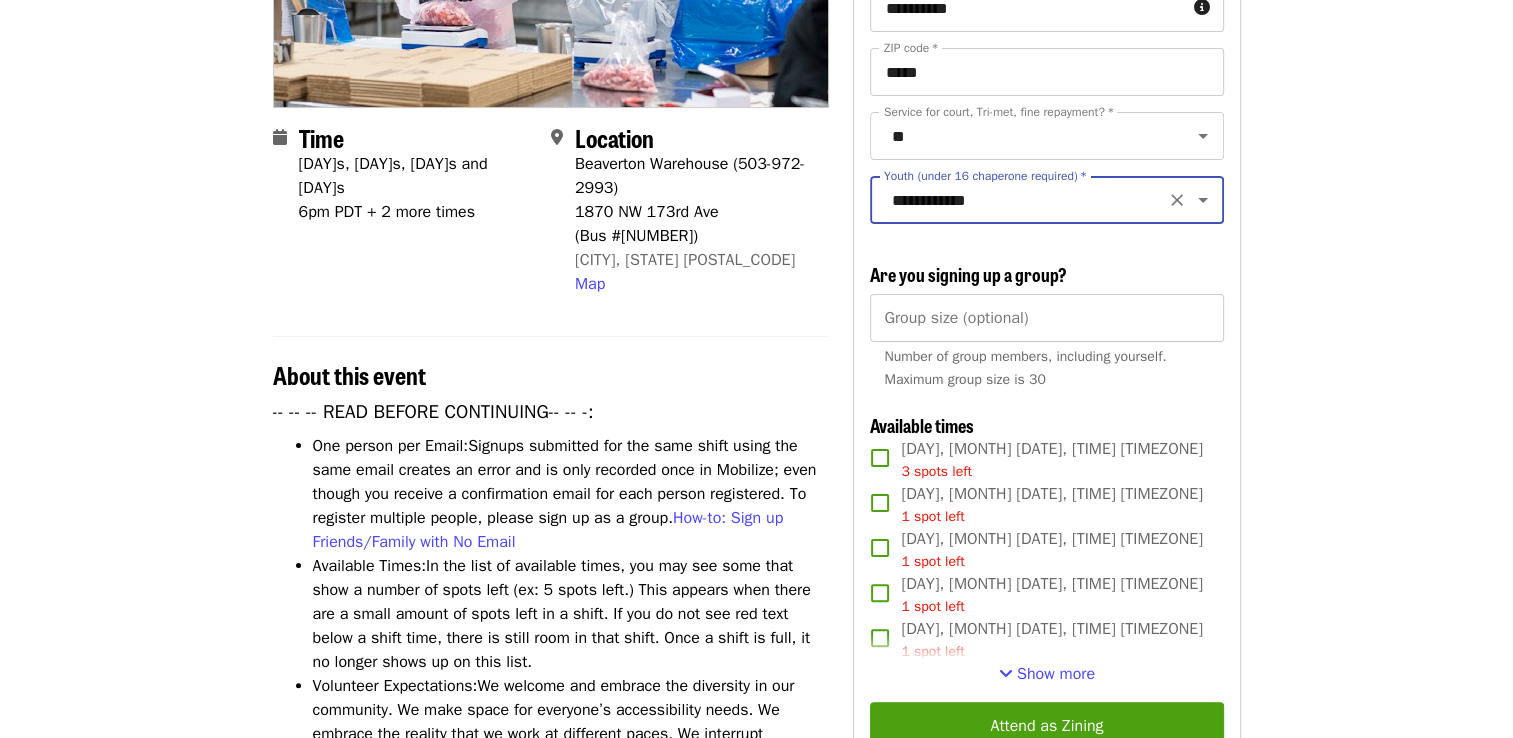 scroll, scrollTop: 500, scrollLeft: 0, axis: vertical 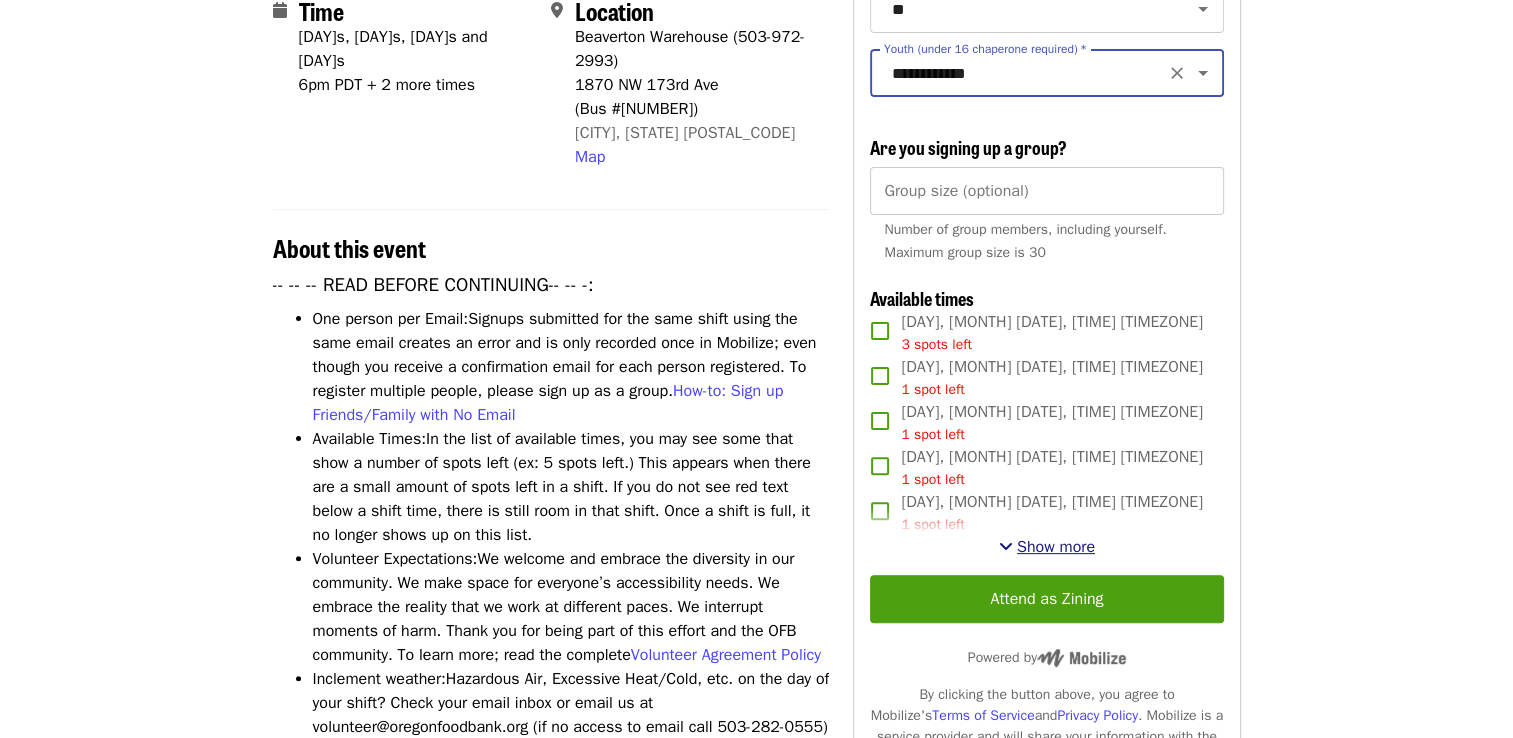 click on "Show more" at bounding box center (1056, 547) 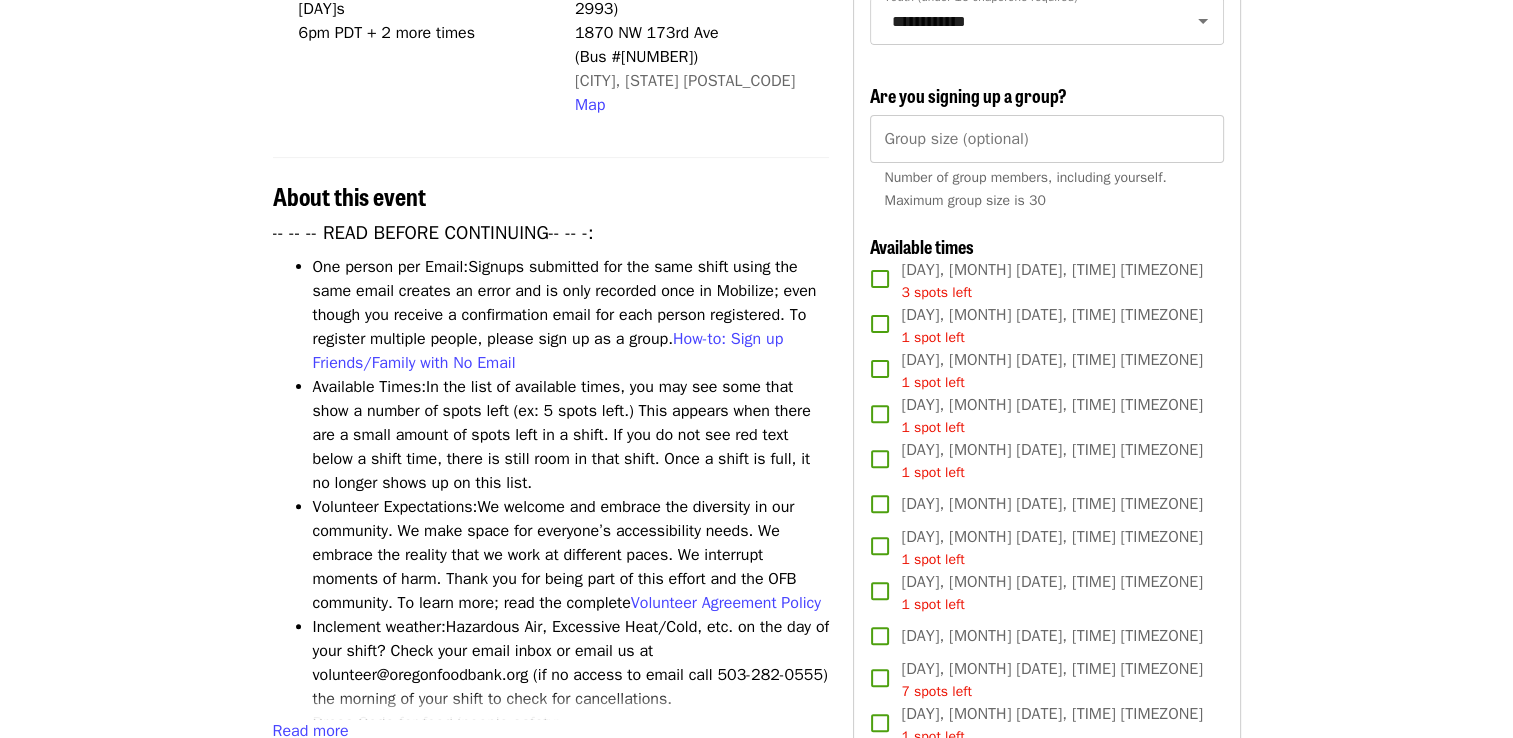 scroll, scrollTop: 600, scrollLeft: 0, axis: vertical 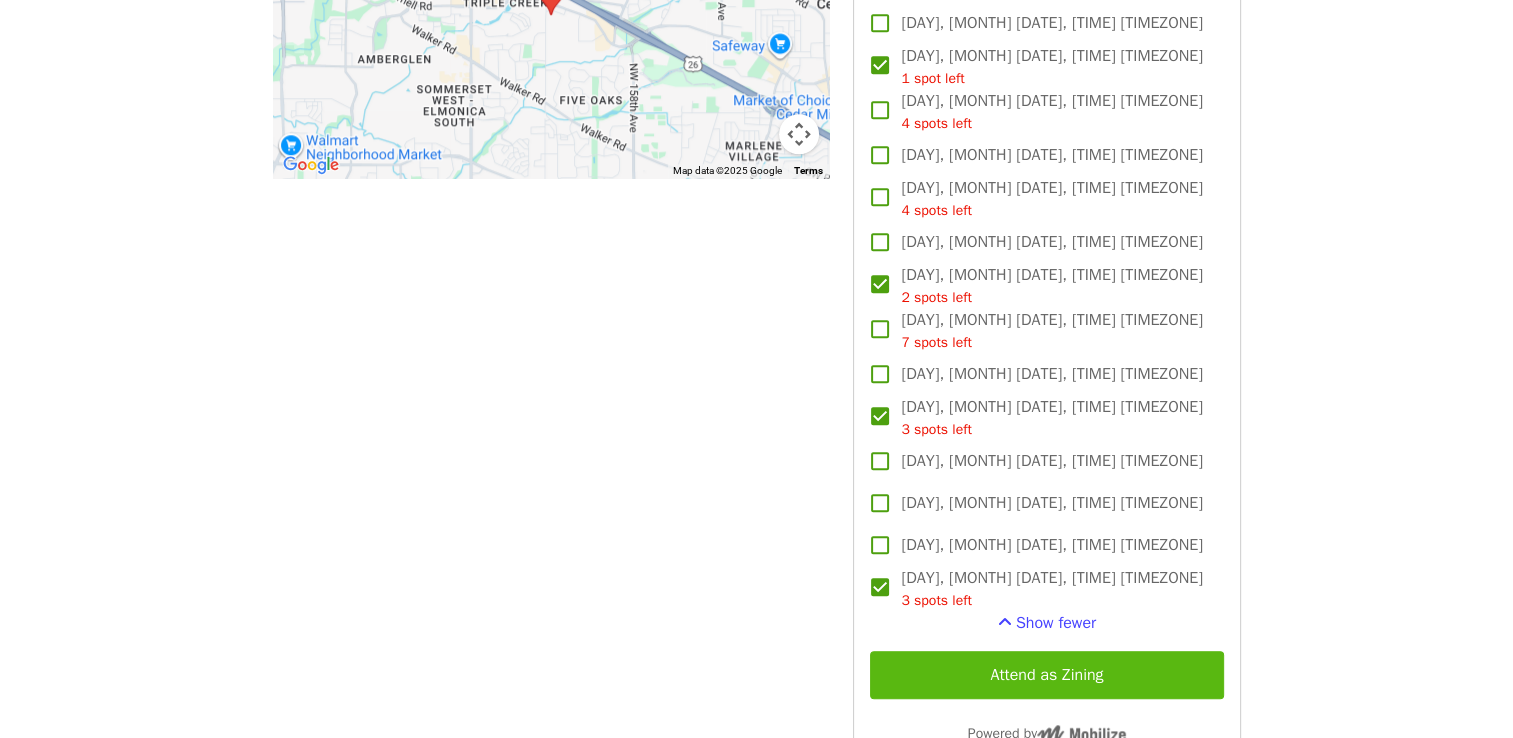 click on "Attend as Zining" at bounding box center (1046, 675) 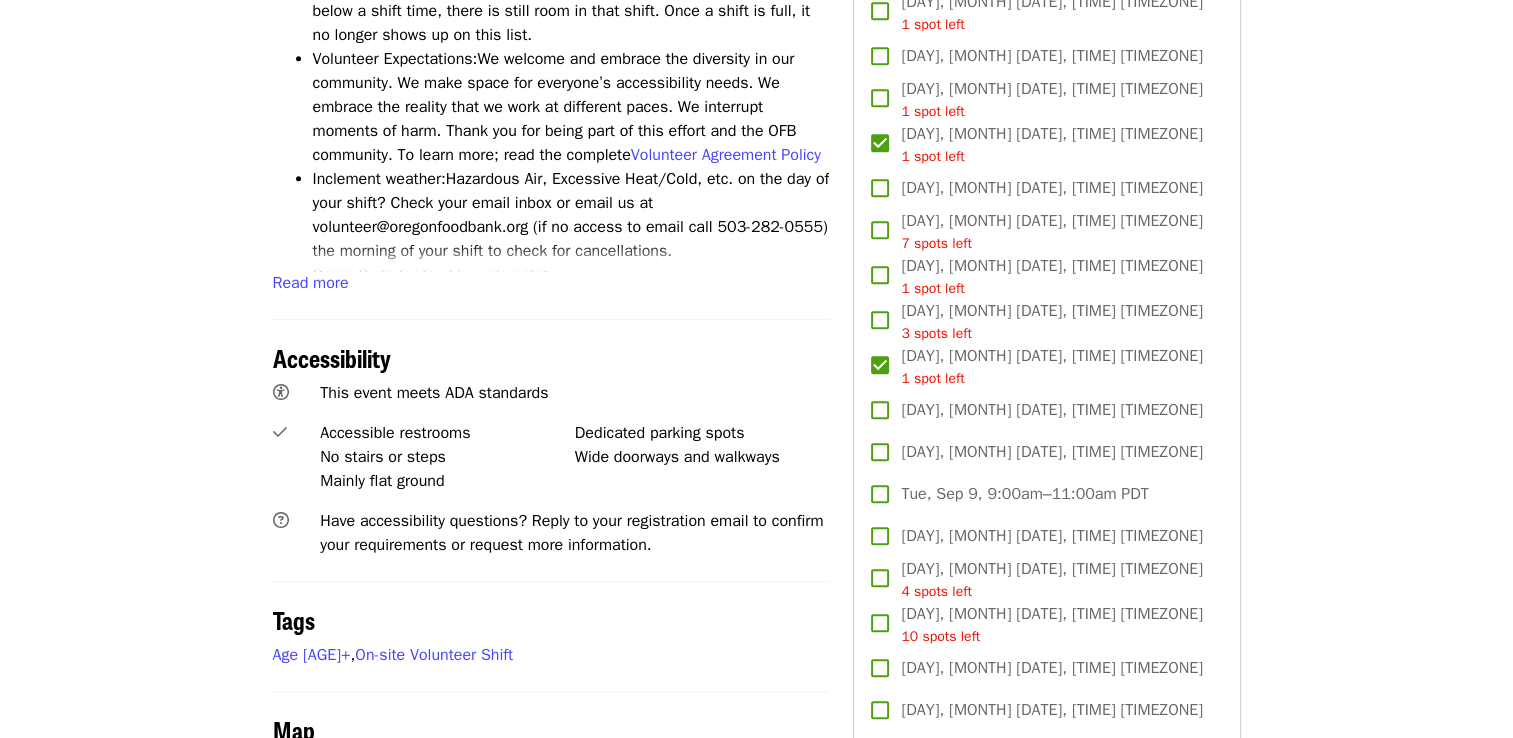 scroll, scrollTop: 600, scrollLeft: 0, axis: vertical 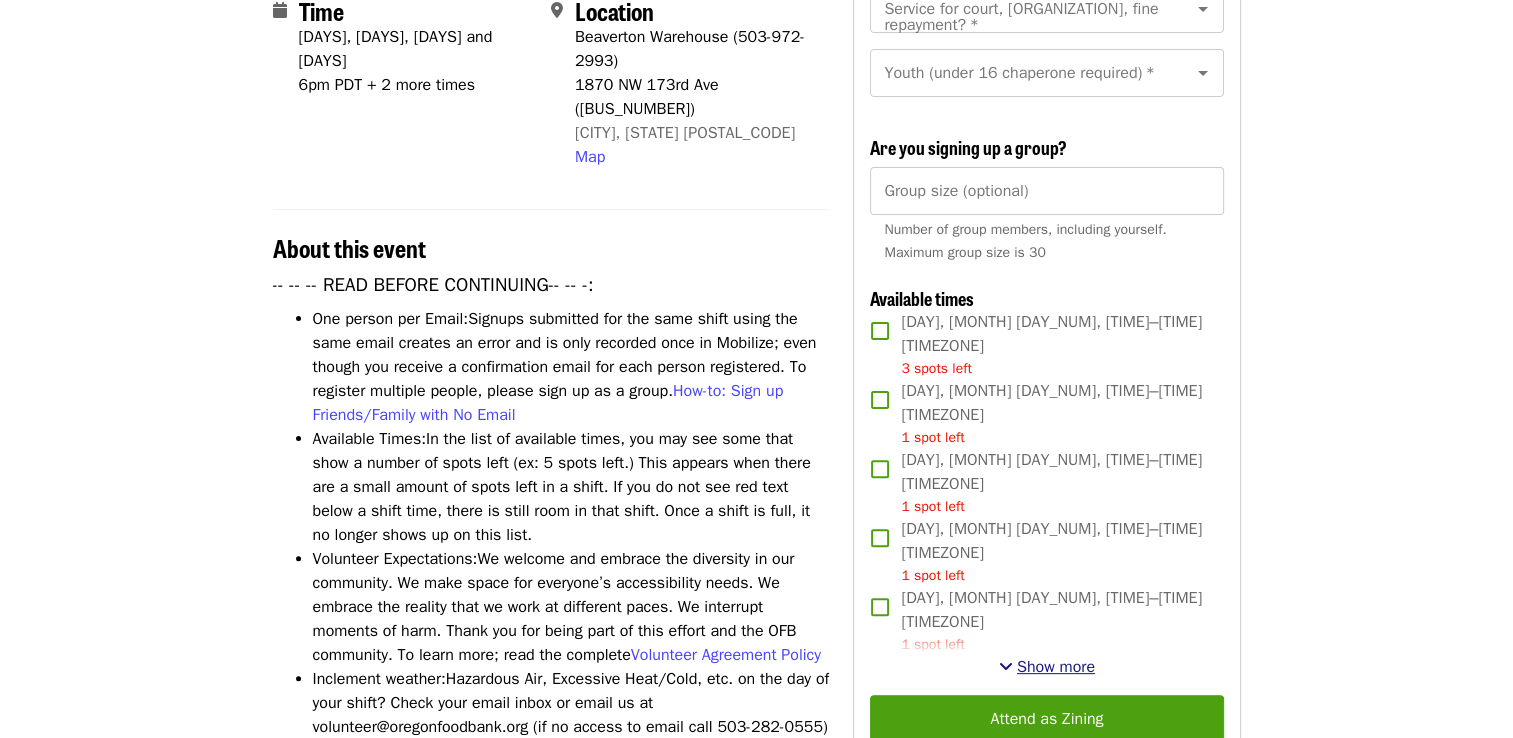 click on "Show more" at bounding box center (1056, 667) 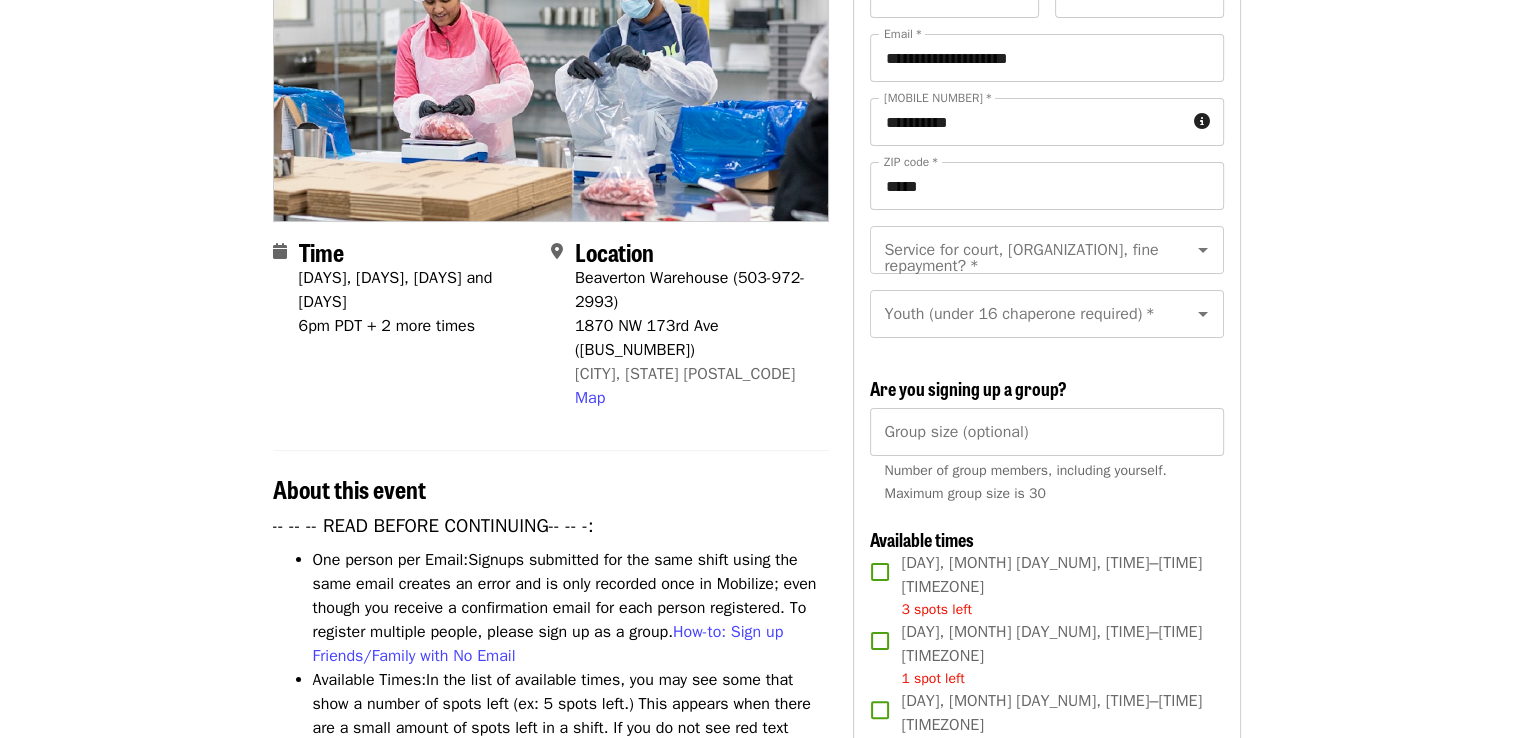 scroll, scrollTop: 0, scrollLeft: 0, axis: both 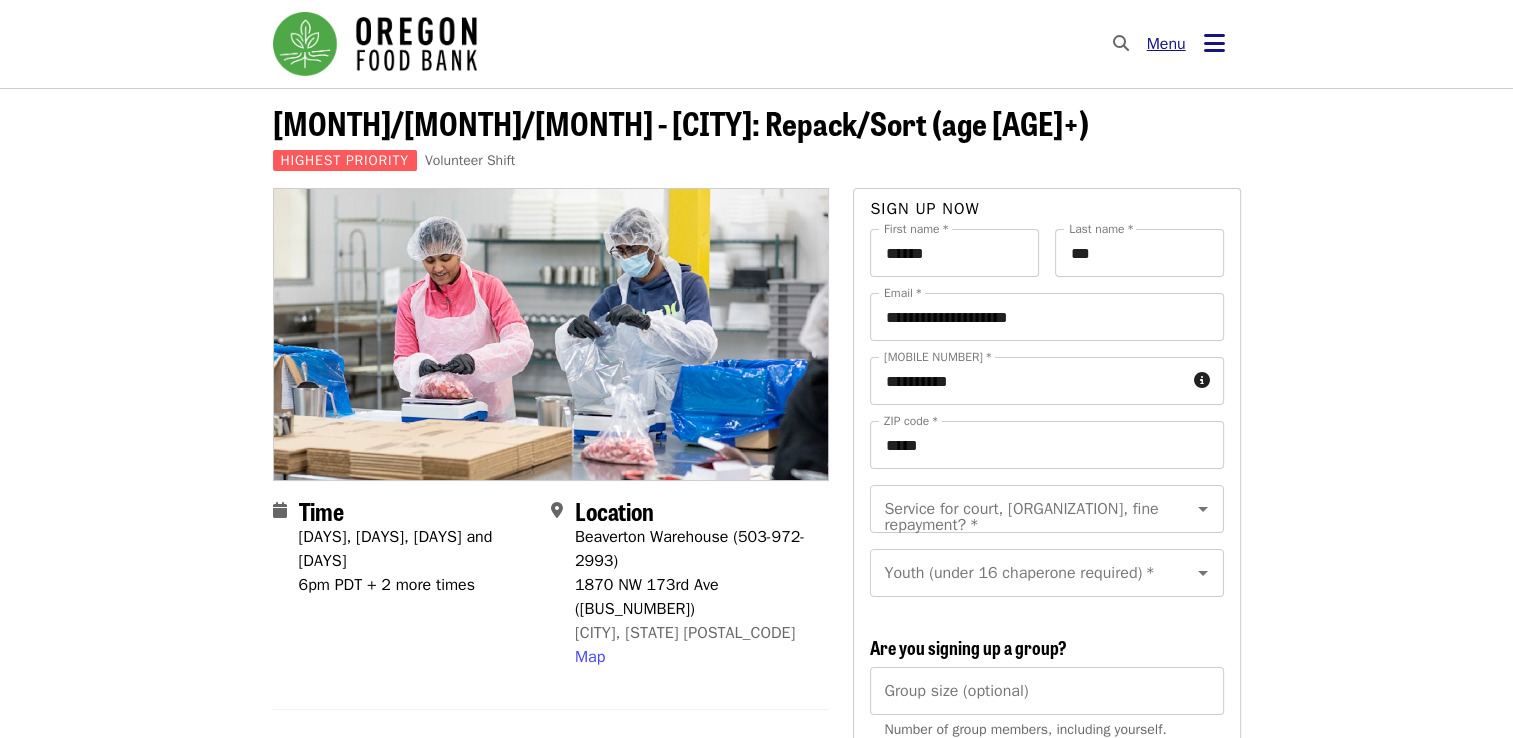 click at bounding box center (1214, 43) 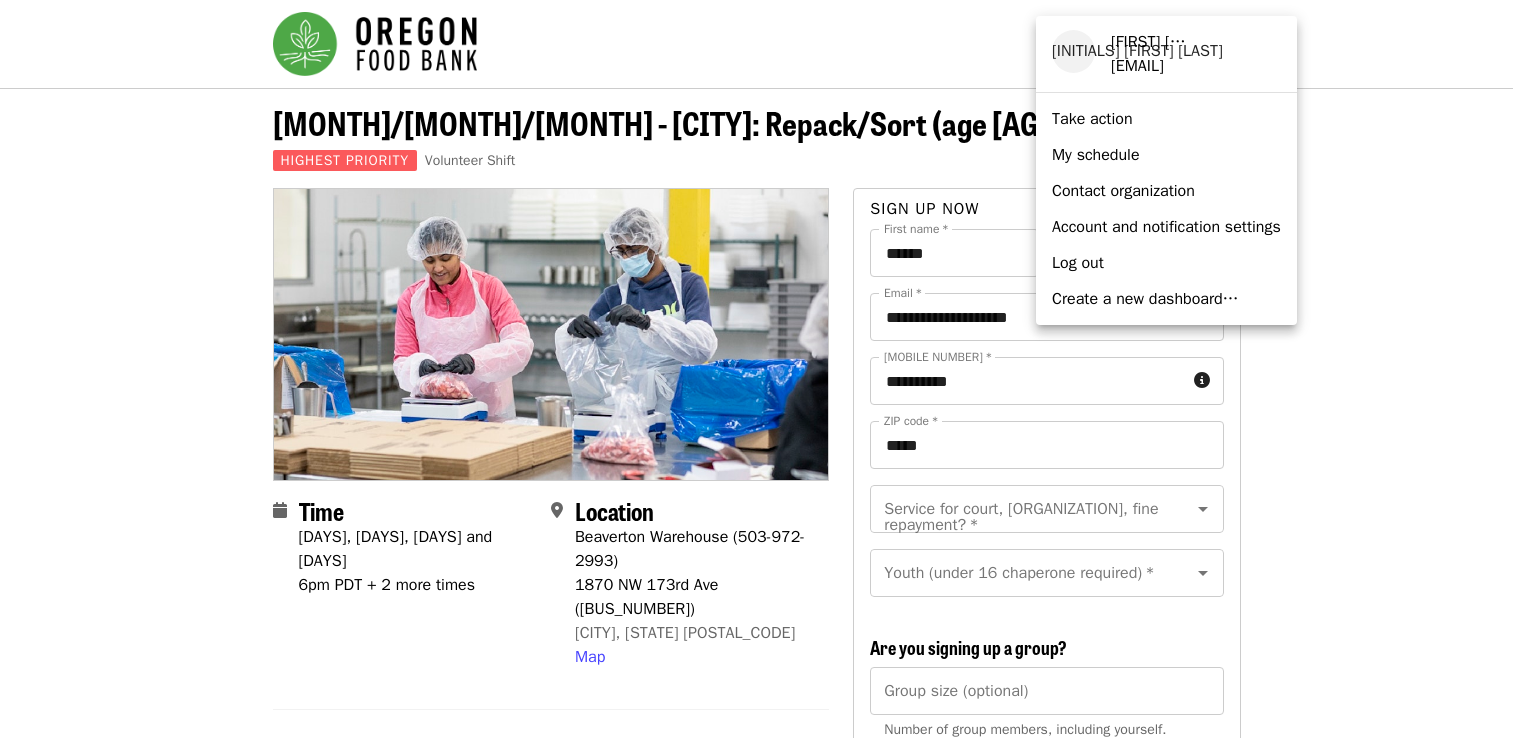 click on "My schedule" at bounding box center [1096, 155] 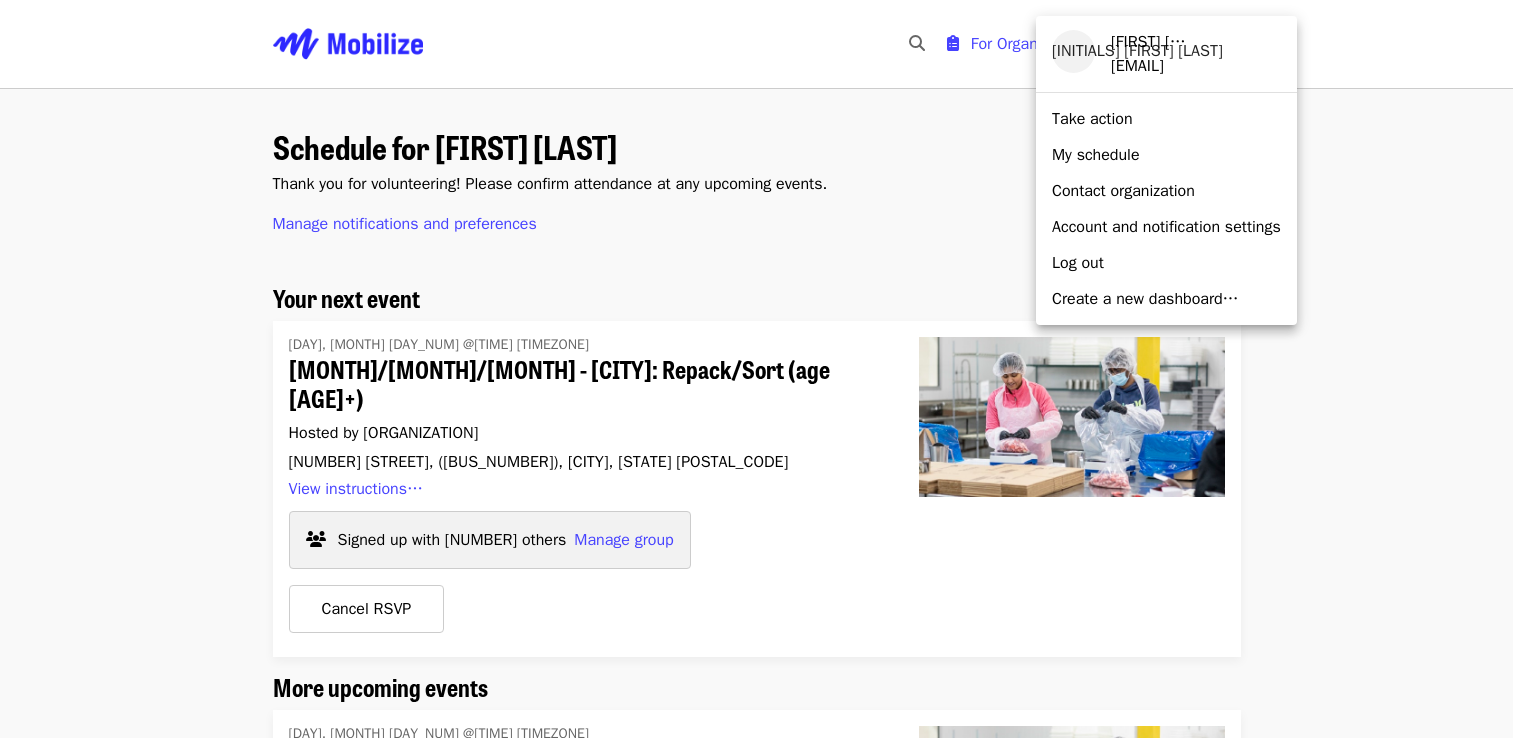 click at bounding box center (764, 369) 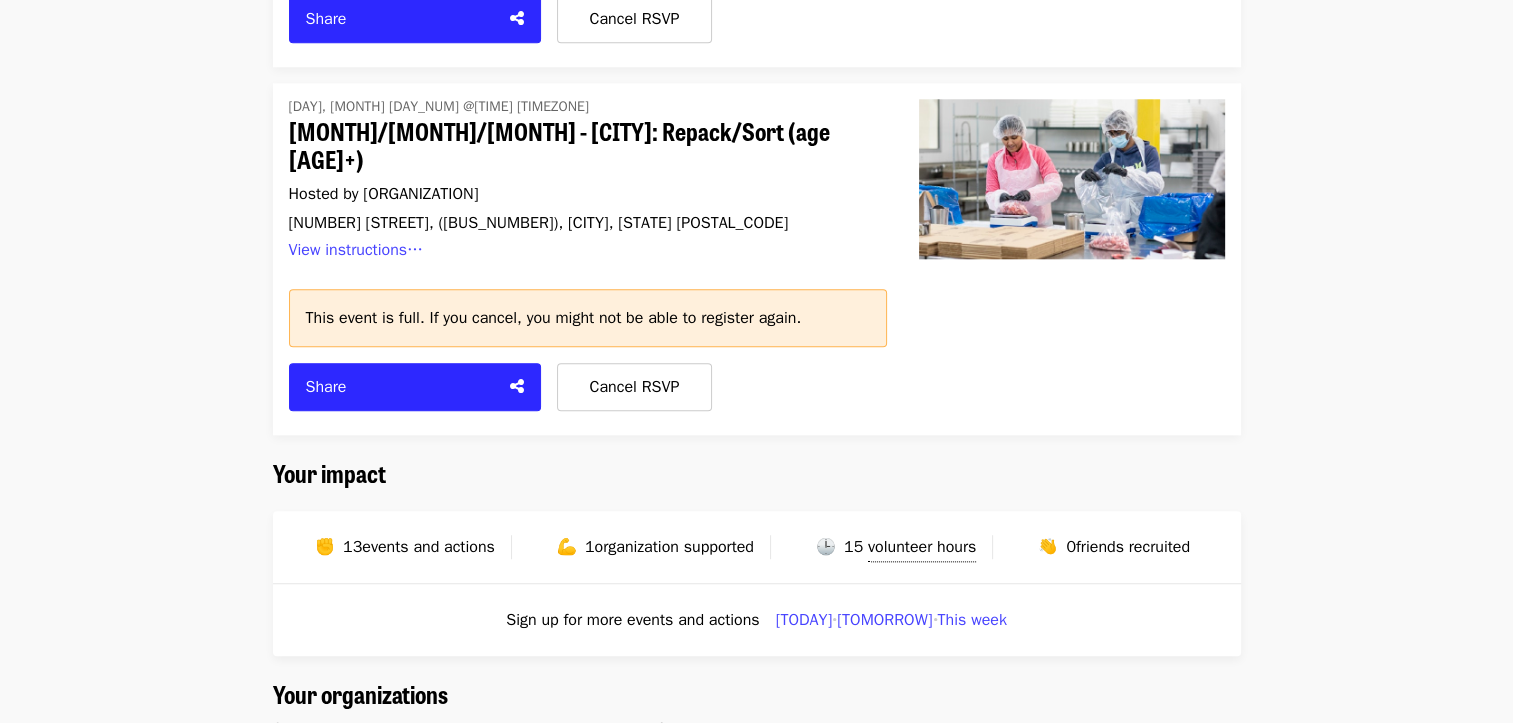 scroll, scrollTop: 2100, scrollLeft: 0, axis: vertical 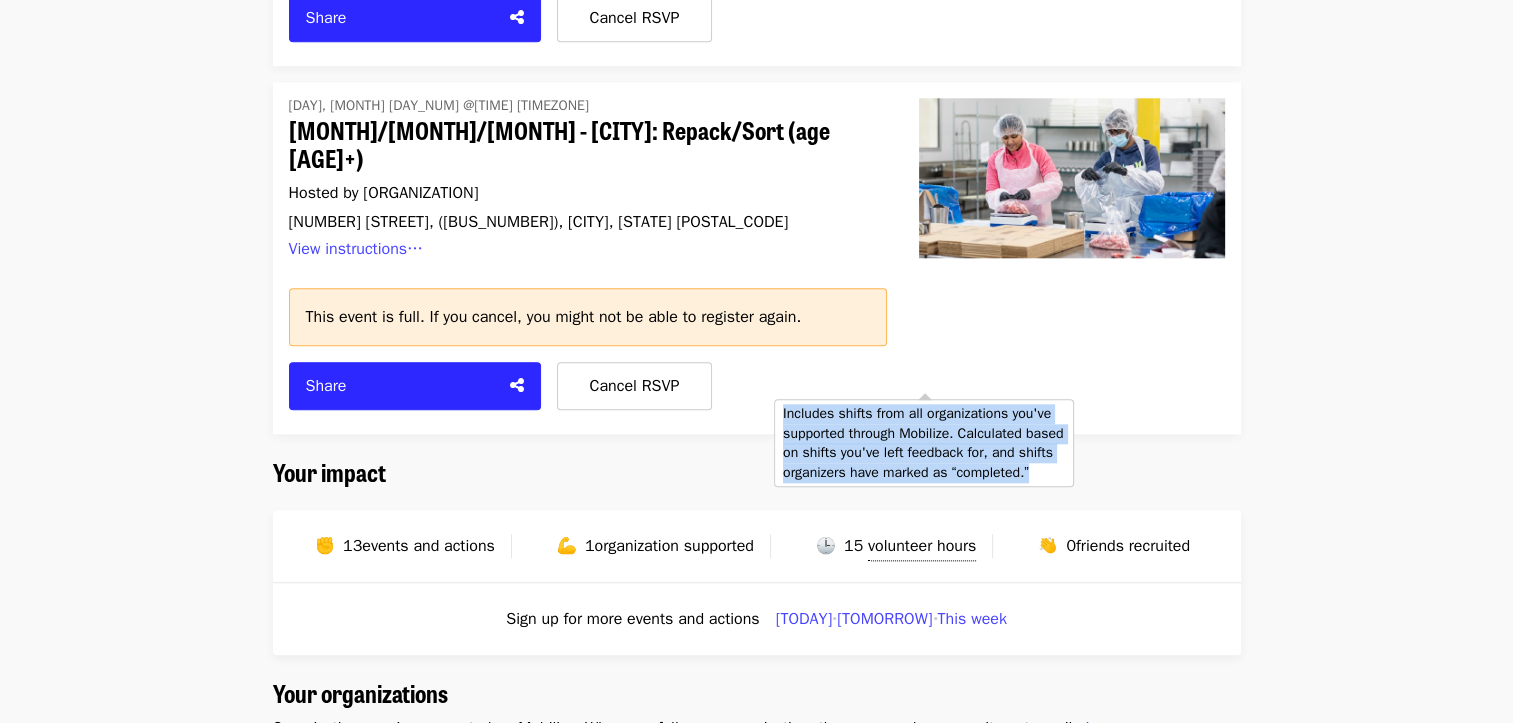 drag, startPoint x: 784, startPoint y: 414, endPoint x: 980, endPoint y: 494, distance: 211.69789 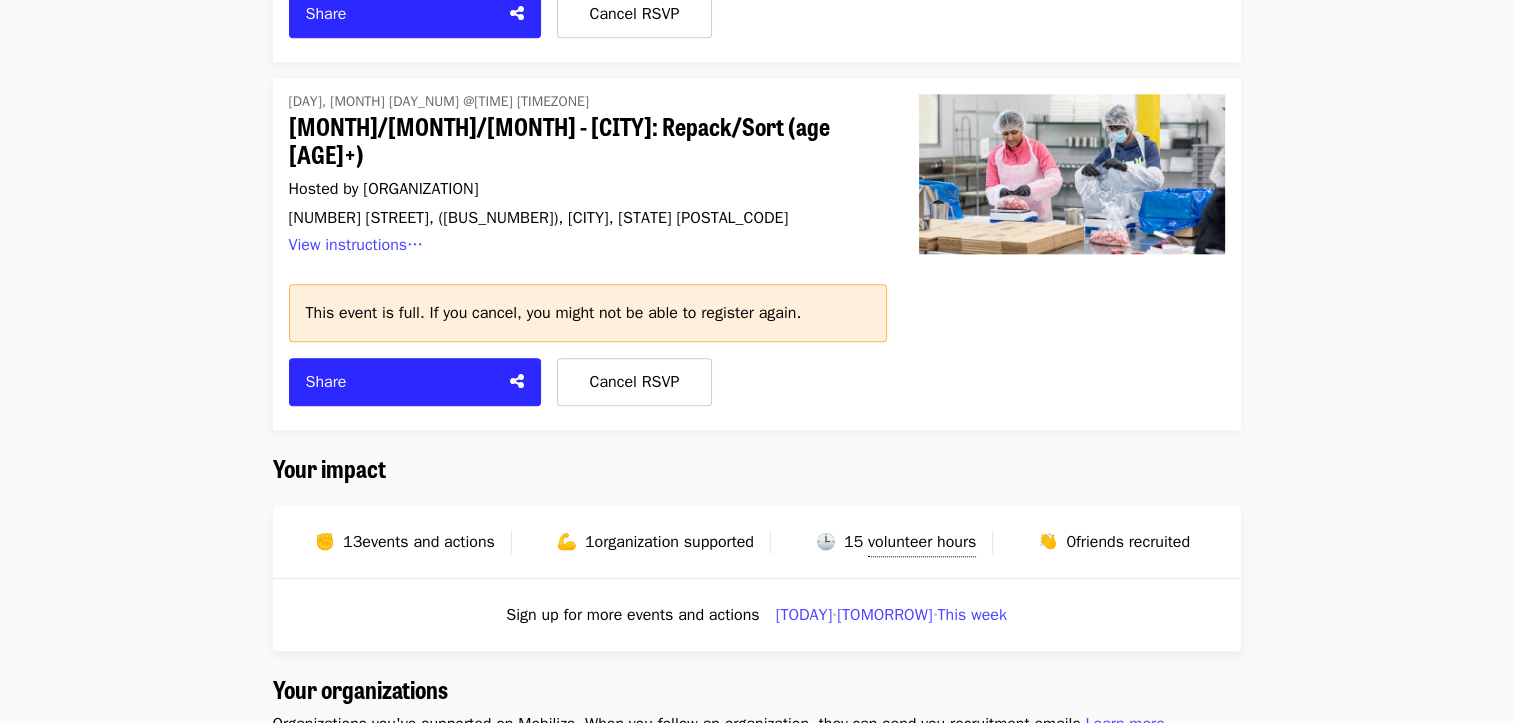 scroll, scrollTop: 2200, scrollLeft: 0, axis: vertical 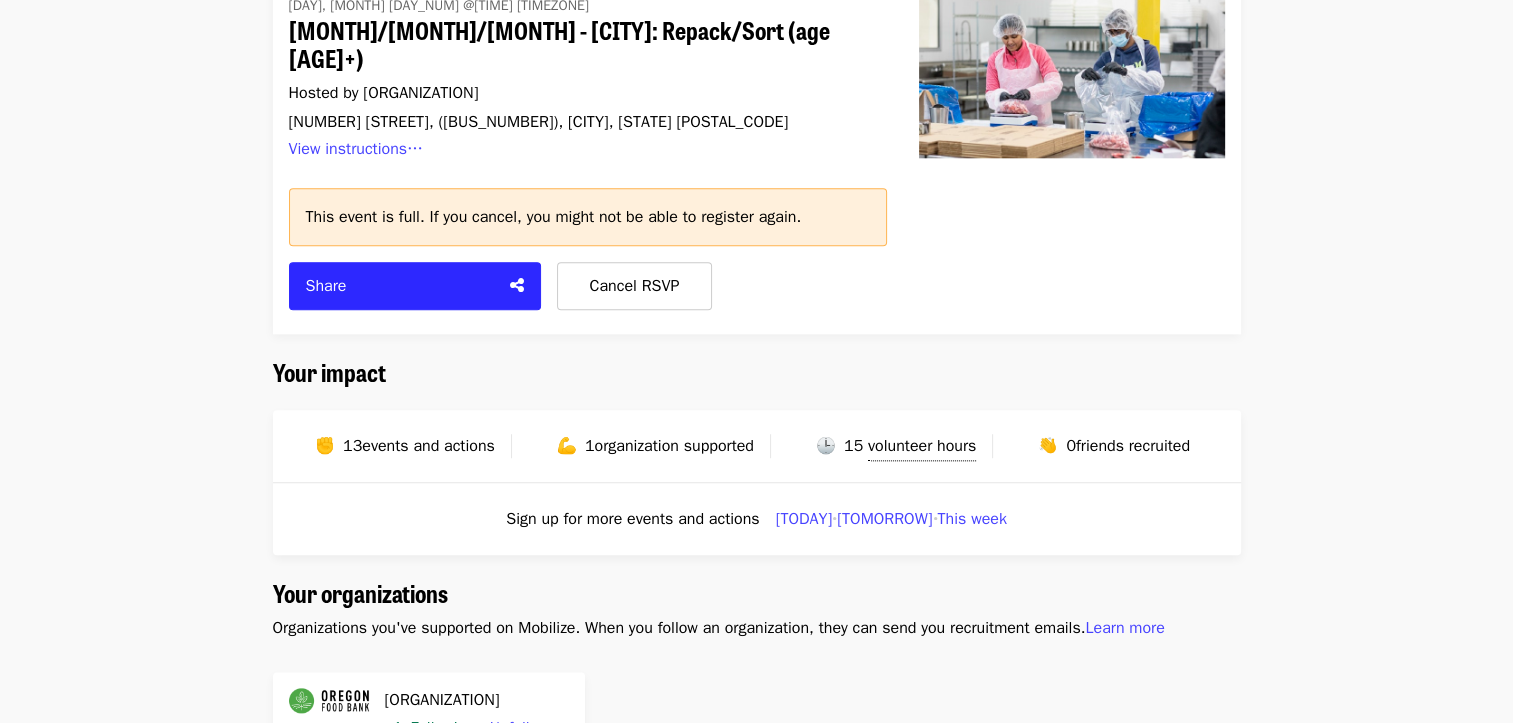 click on "events and actions" at bounding box center (428, 446) 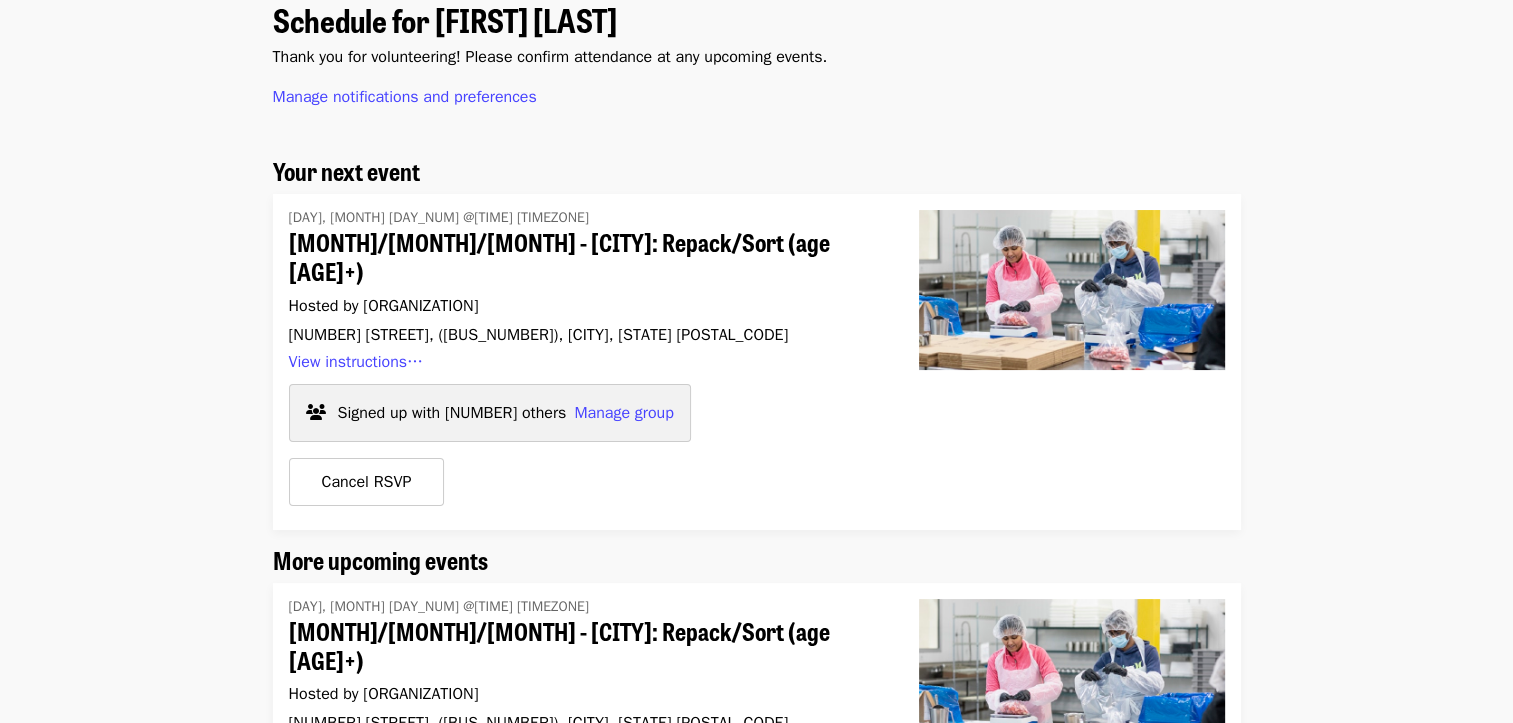 scroll, scrollTop: 0, scrollLeft: 0, axis: both 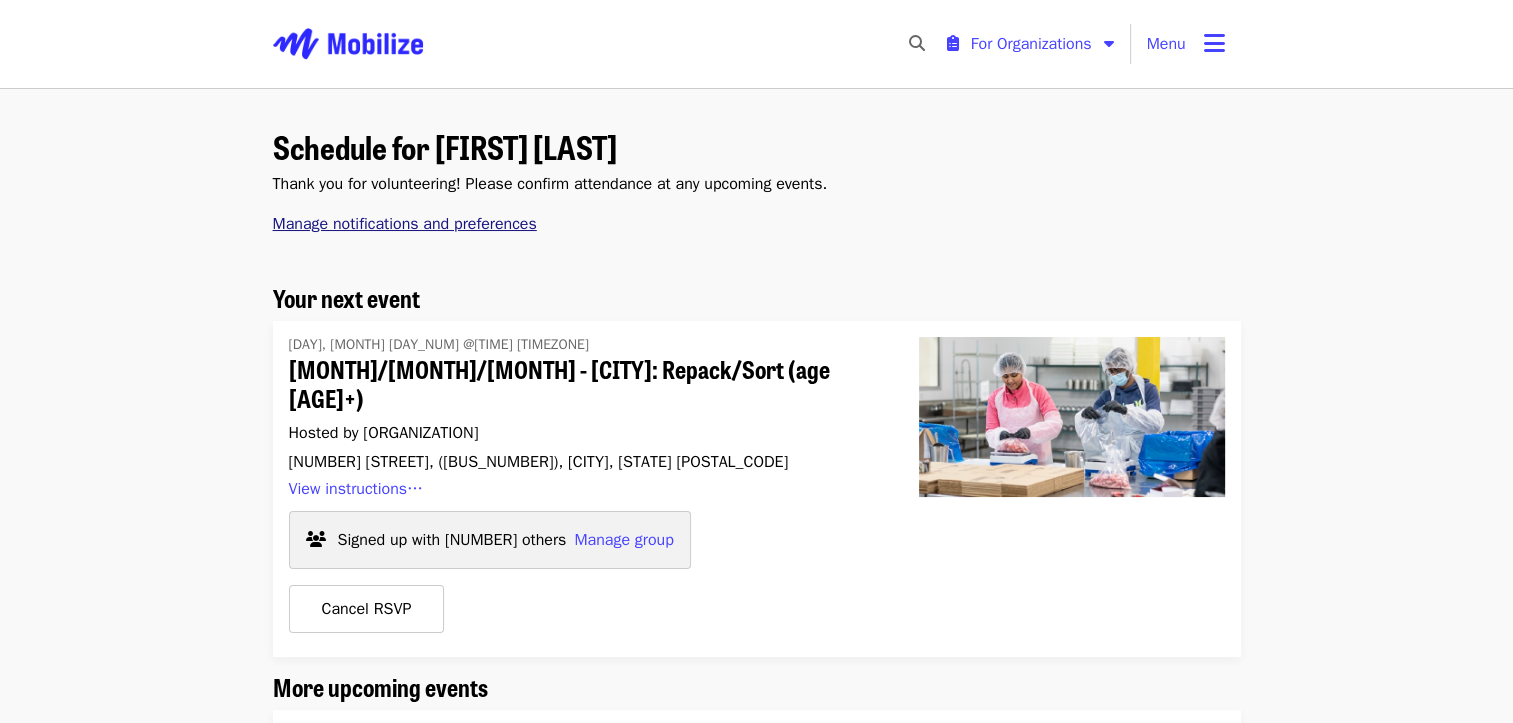 click on "Manage notifications and preferences" at bounding box center [405, 224] 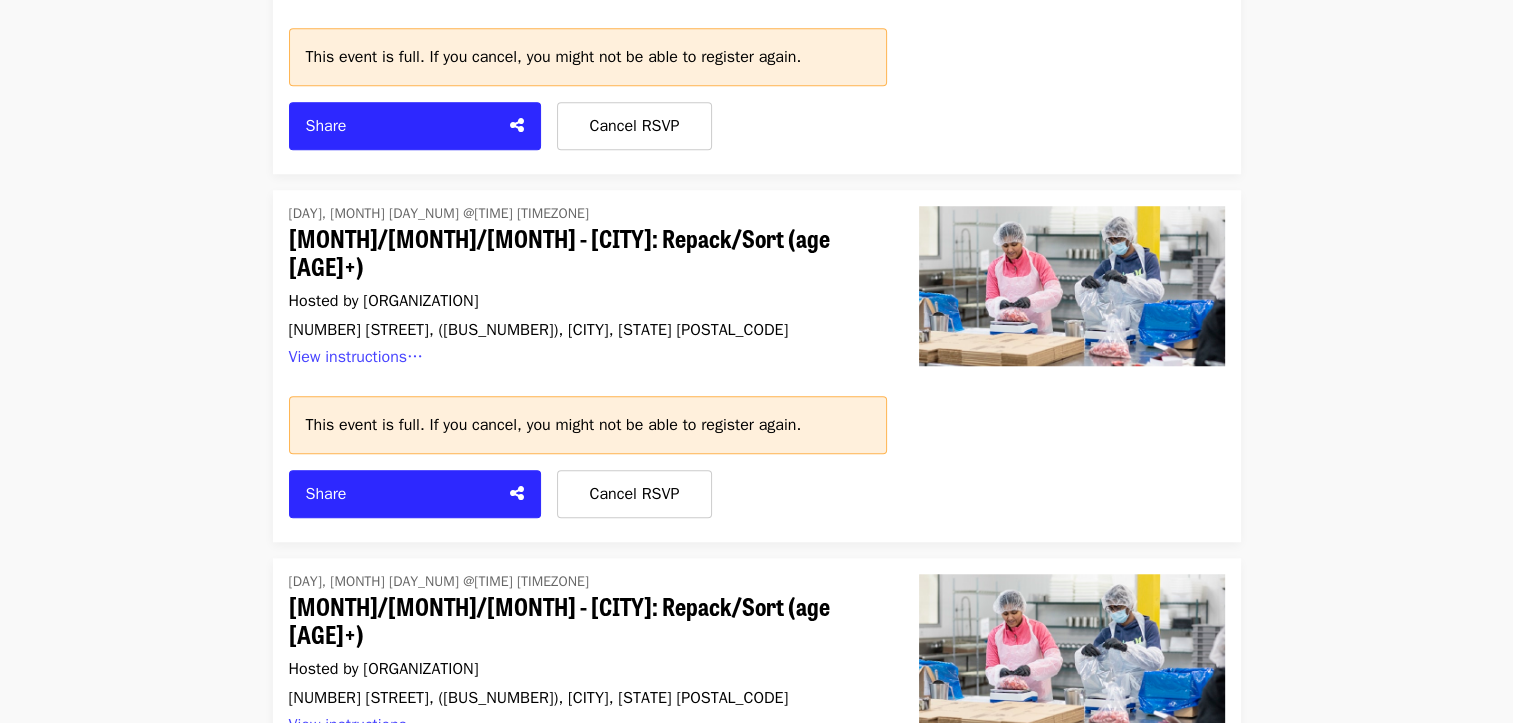 scroll, scrollTop: 1700, scrollLeft: 0, axis: vertical 